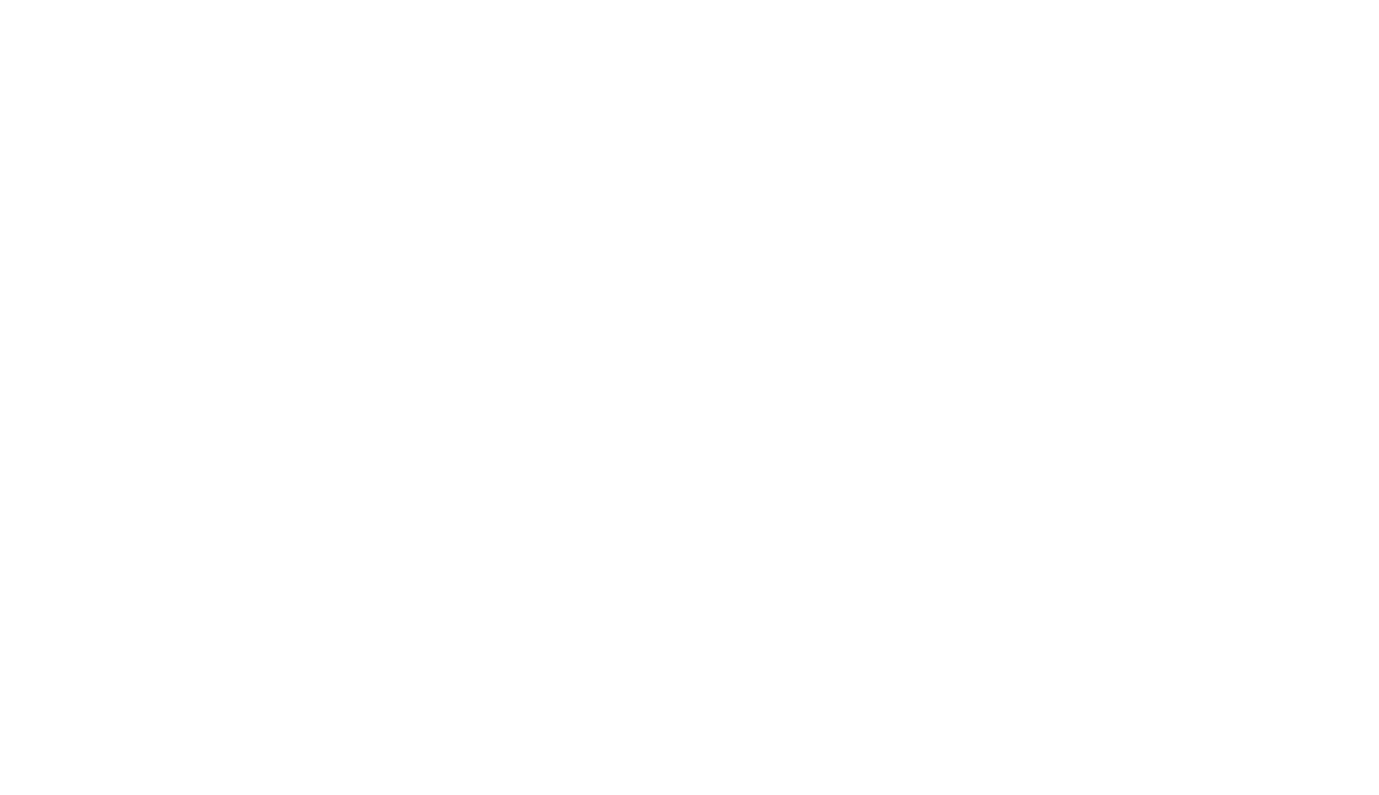 scroll, scrollTop: 0, scrollLeft: 0, axis: both 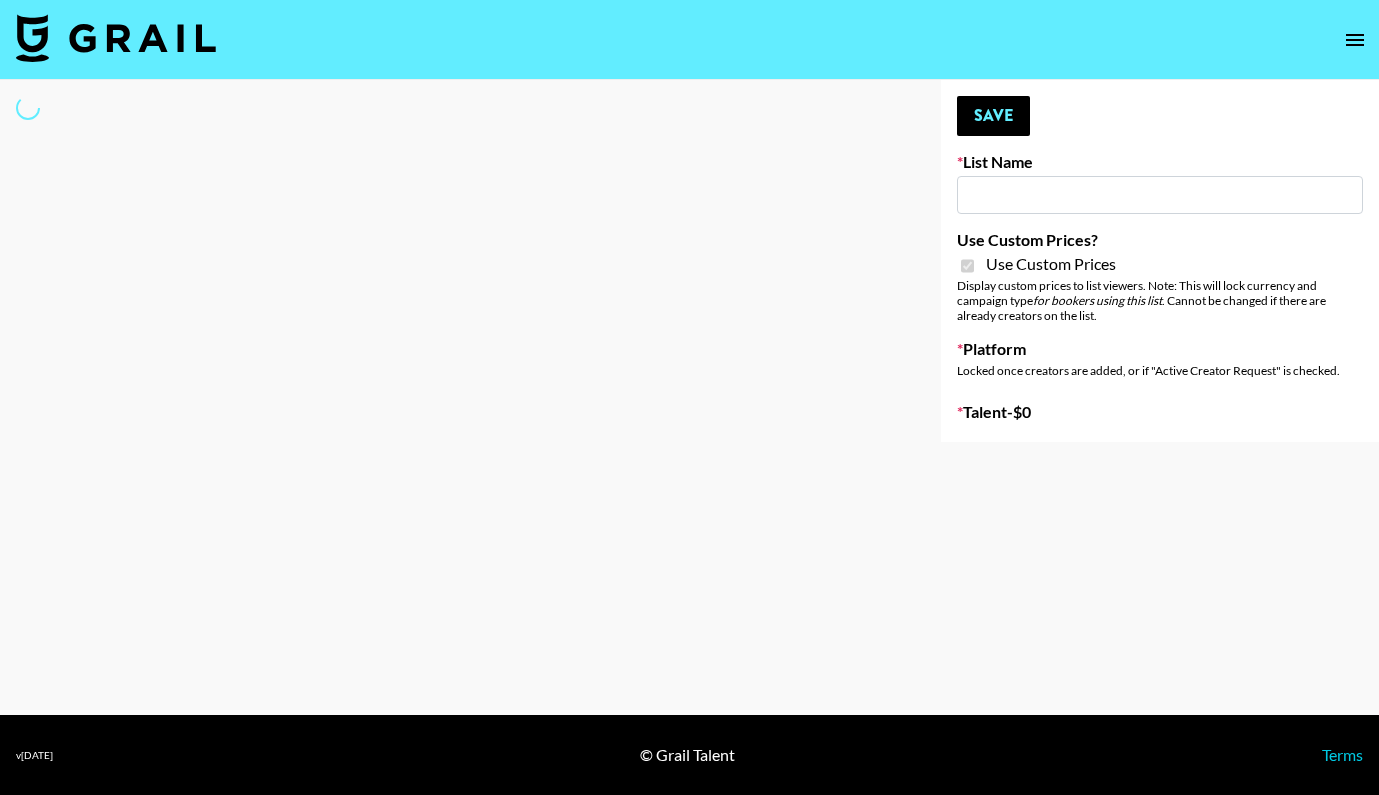 type on "Kinemaster ([DATE])" 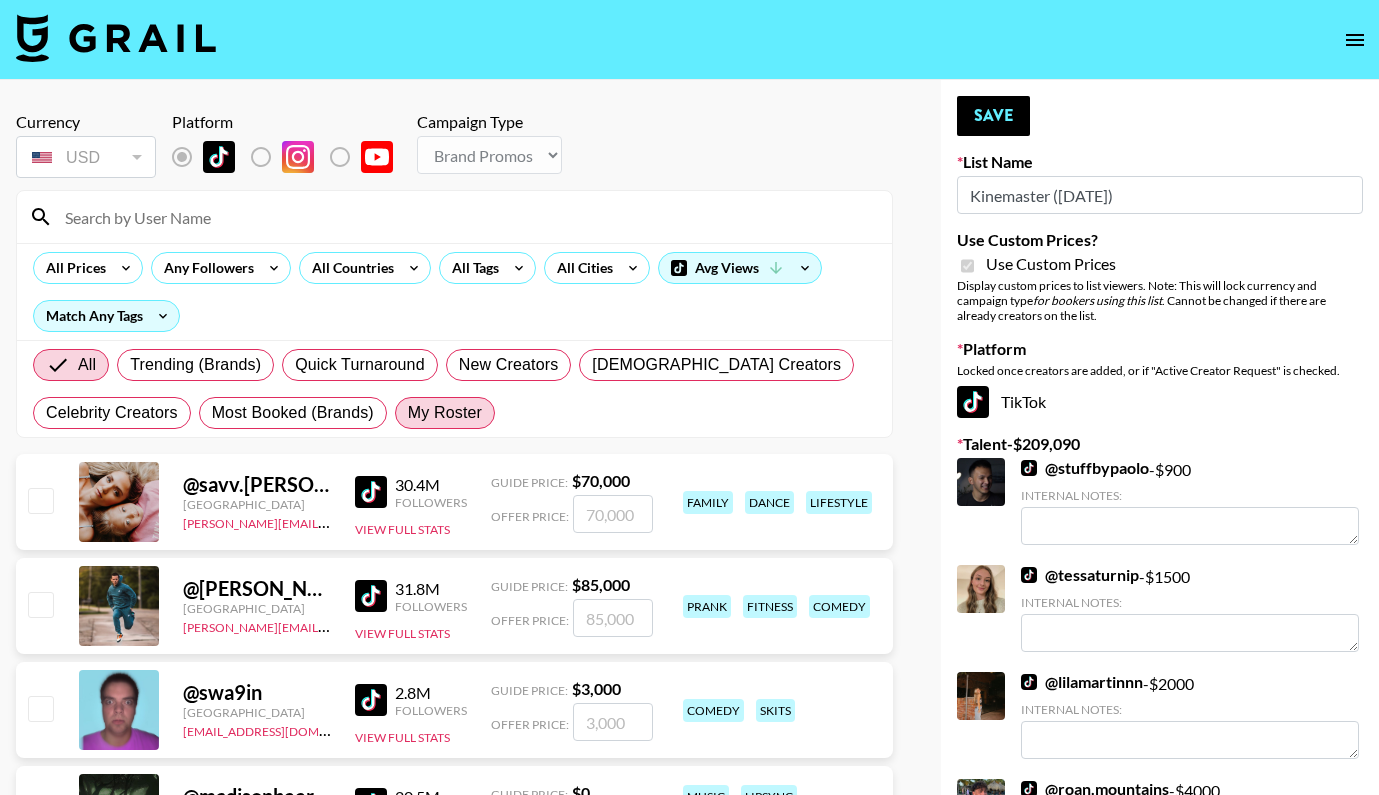 scroll, scrollTop: 0, scrollLeft: 0, axis: both 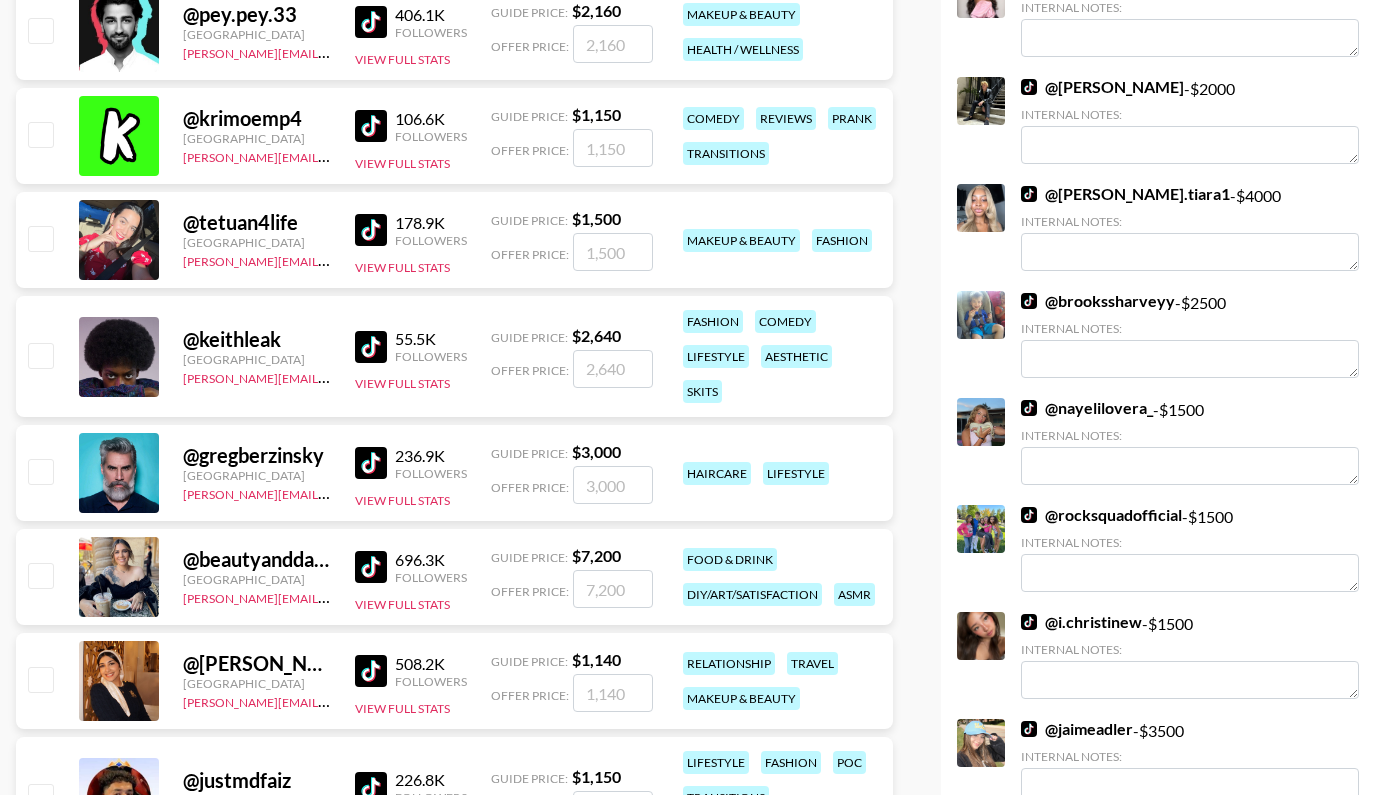 click at bounding box center (40, 238) 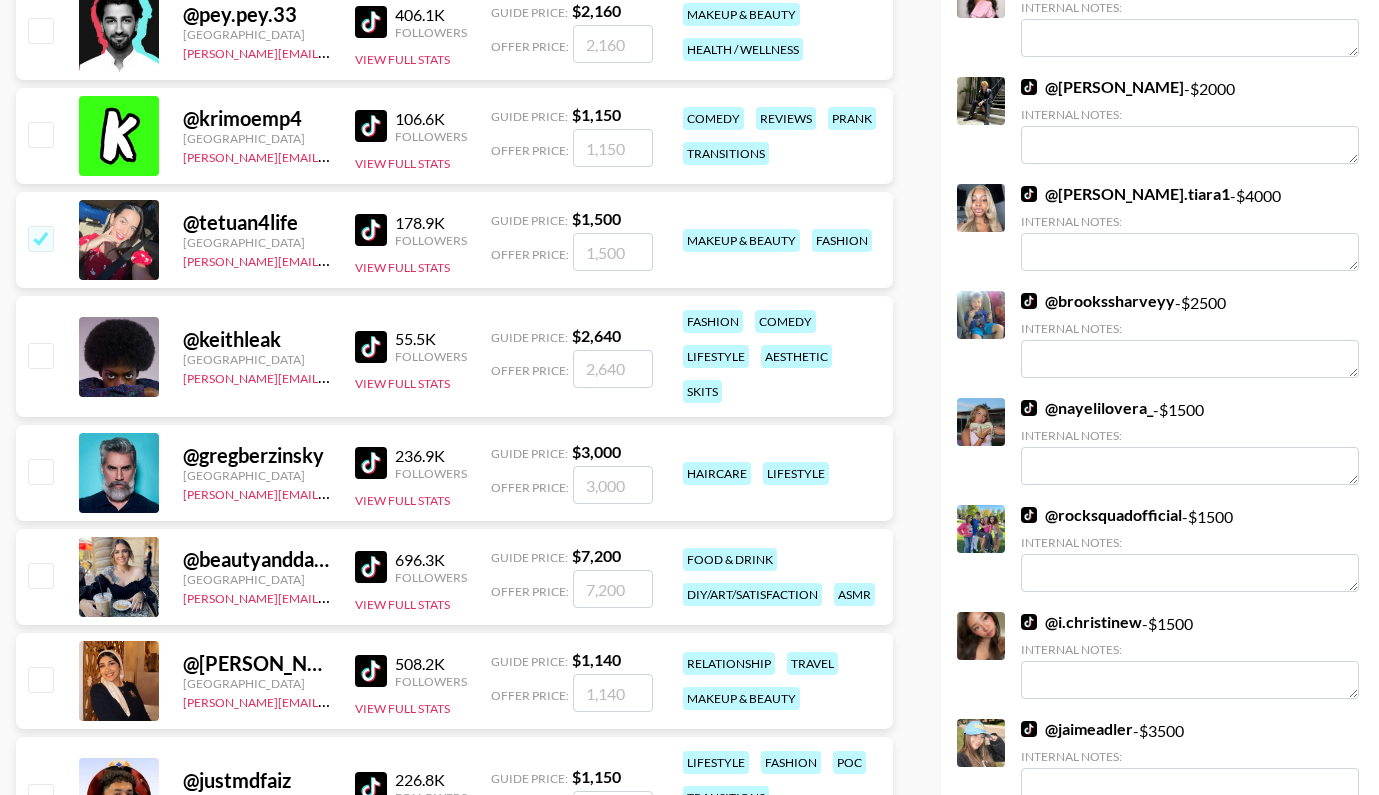 checkbox on "true" 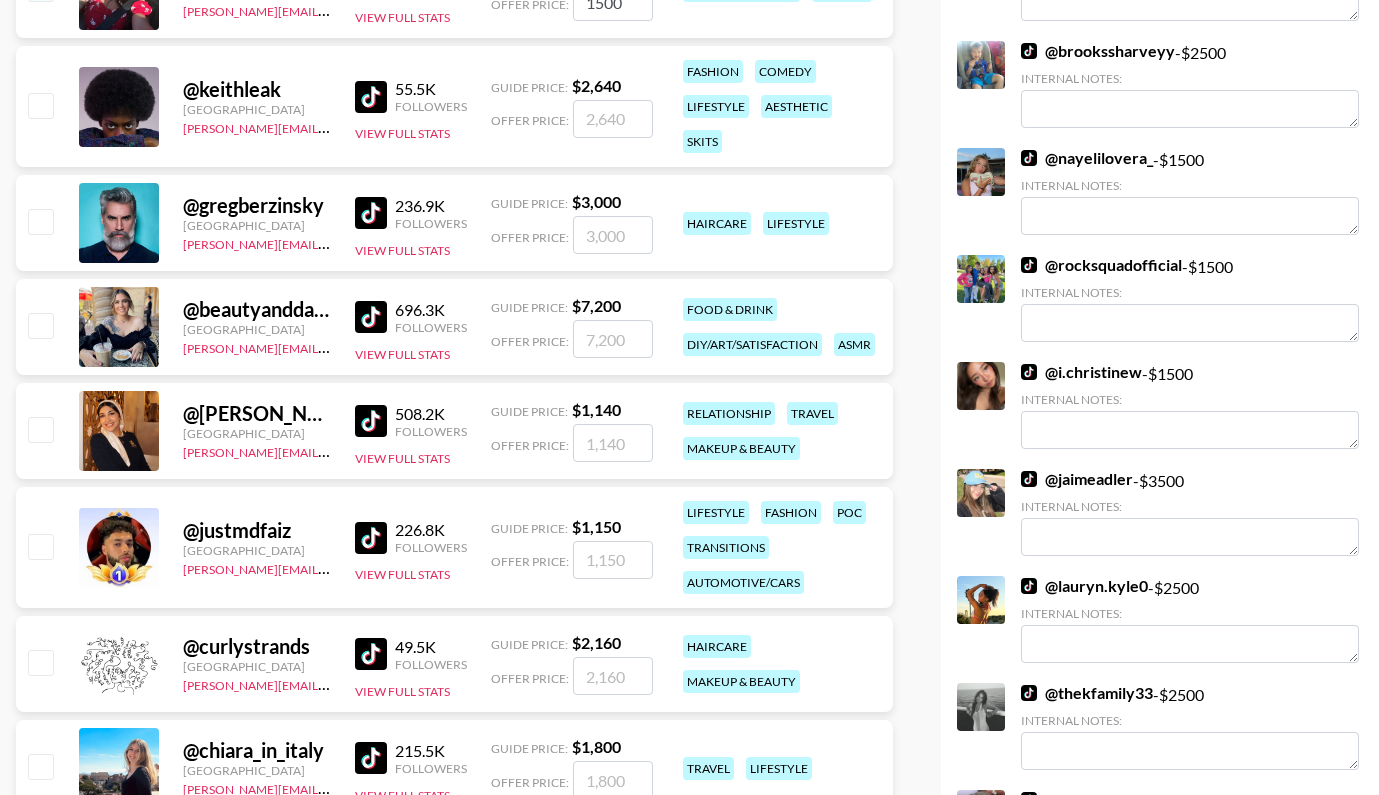 scroll, scrollTop: 2778, scrollLeft: 0, axis: vertical 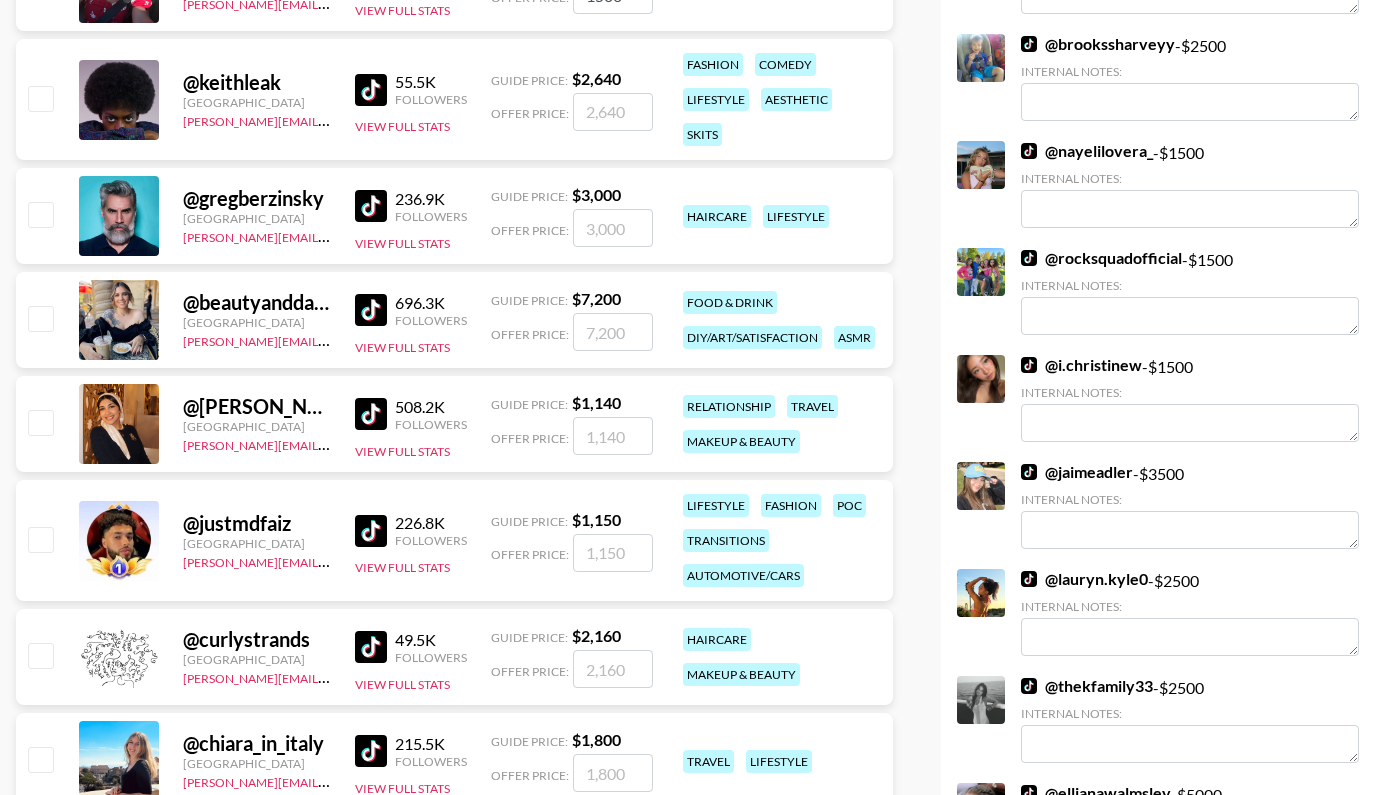 click at bounding box center [40, 422] 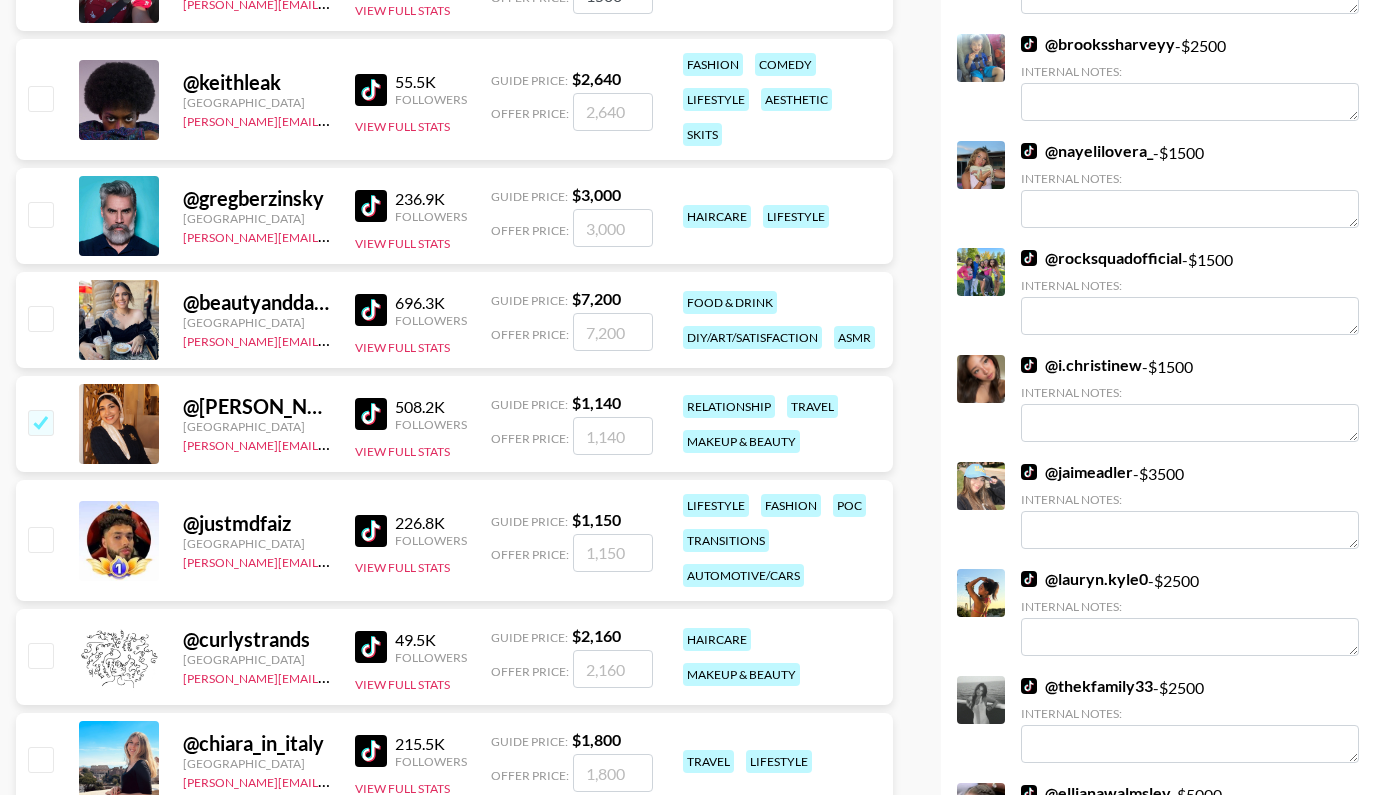 checkbox on "true" 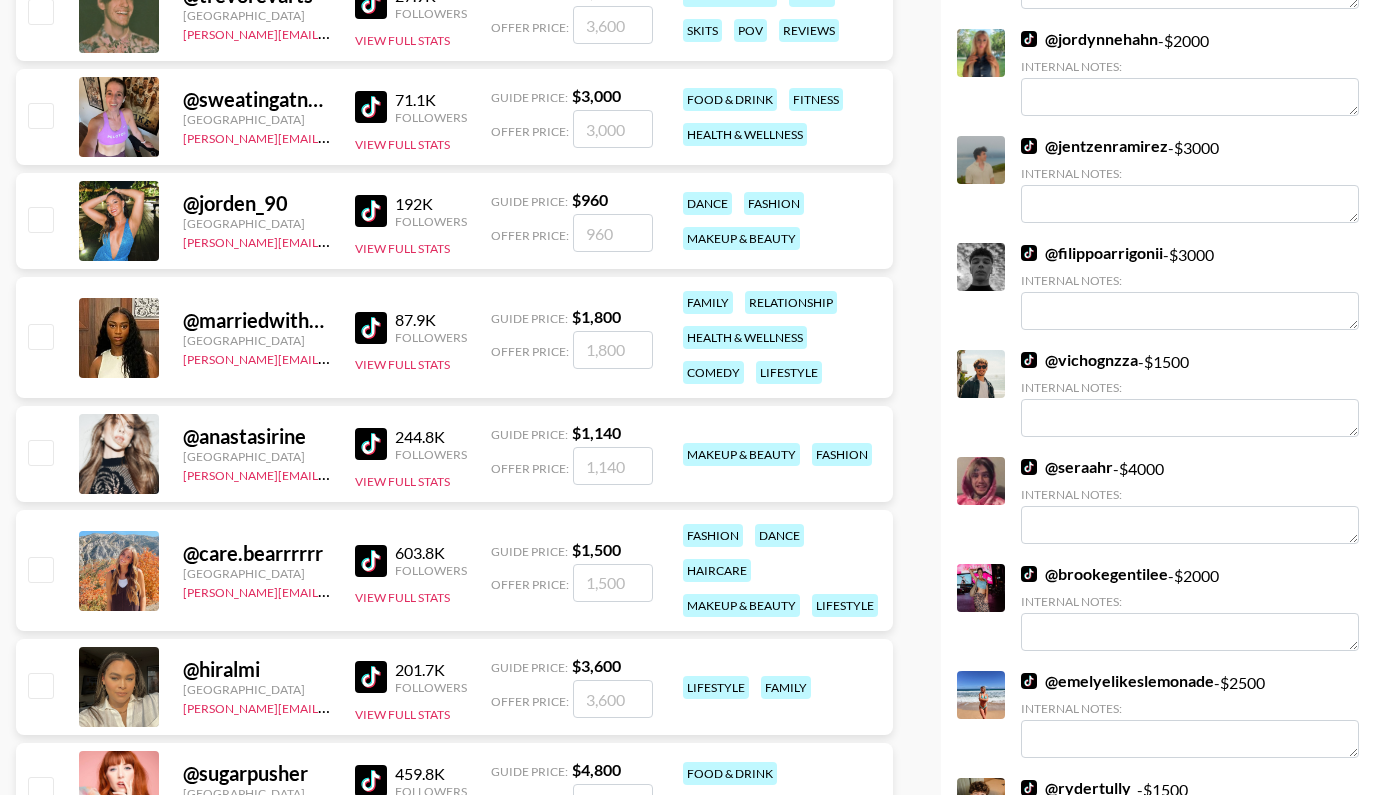 scroll, scrollTop: 4419, scrollLeft: 0, axis: vertical 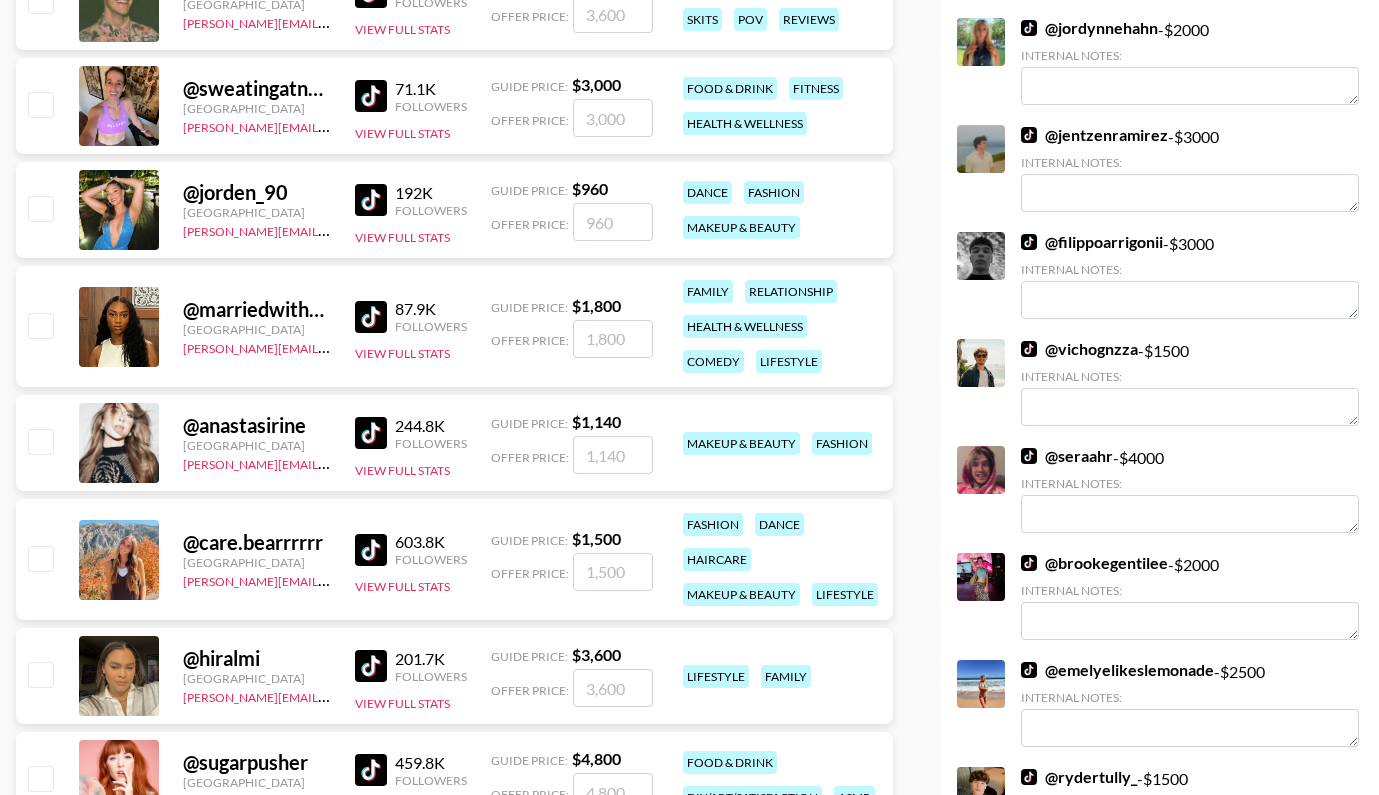click at bounding box center (40, 441) 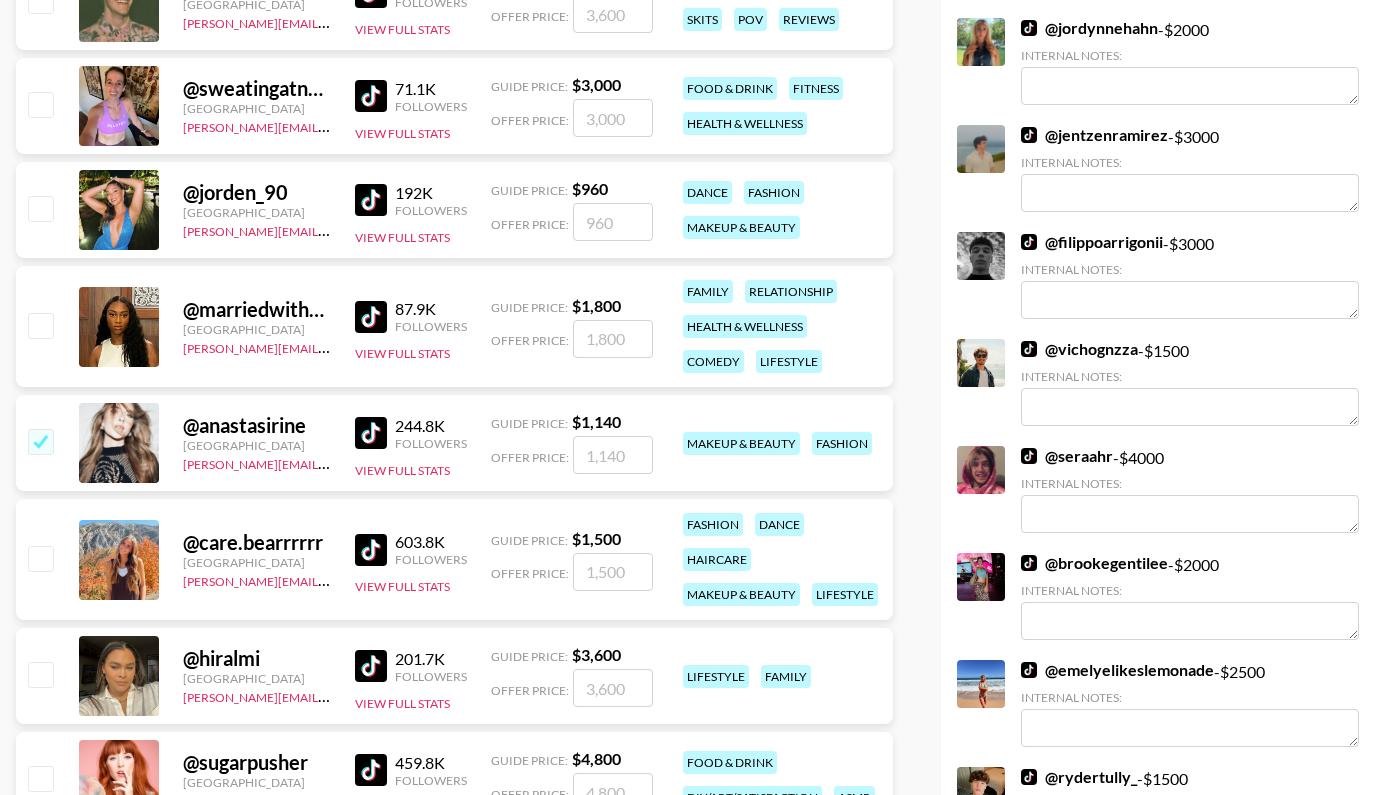 checkbox on "true" 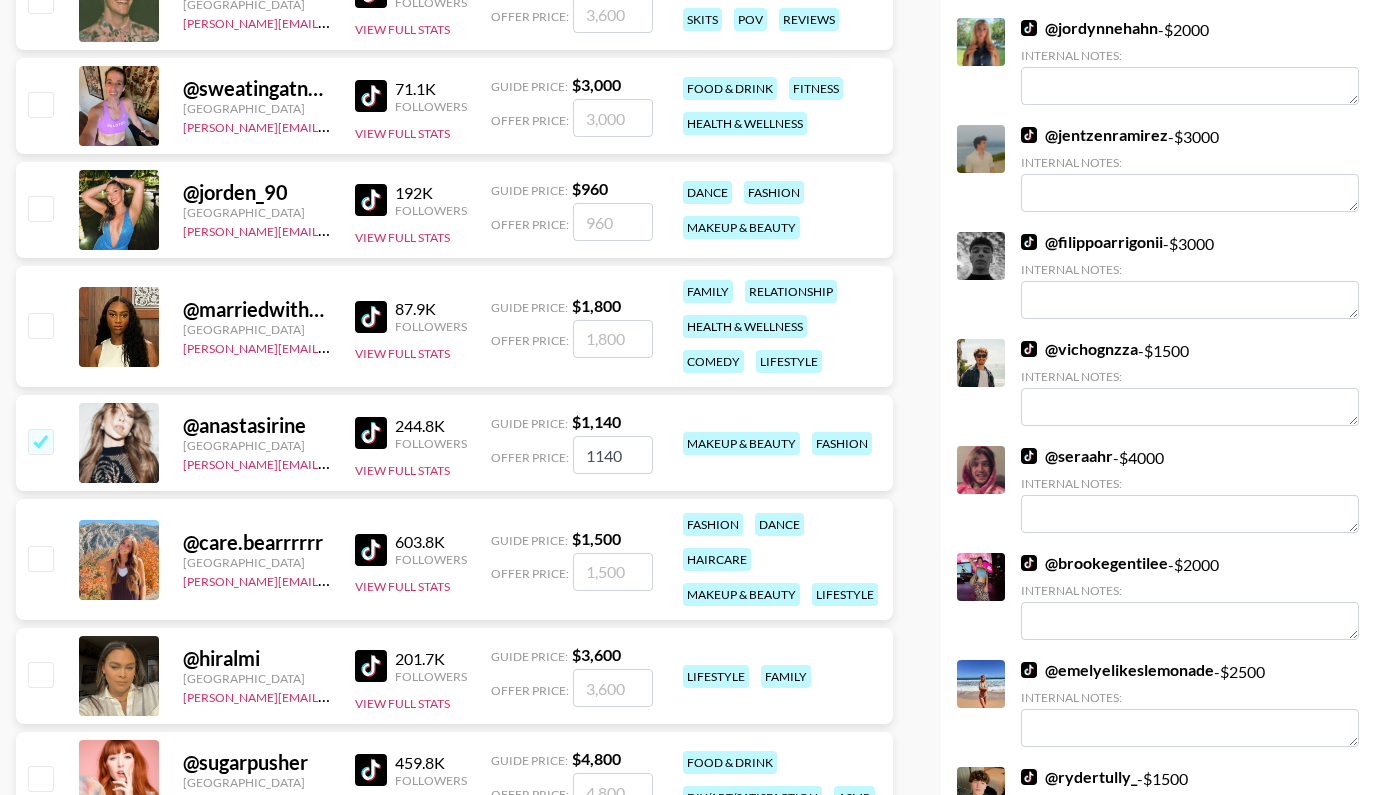 type on "1140" 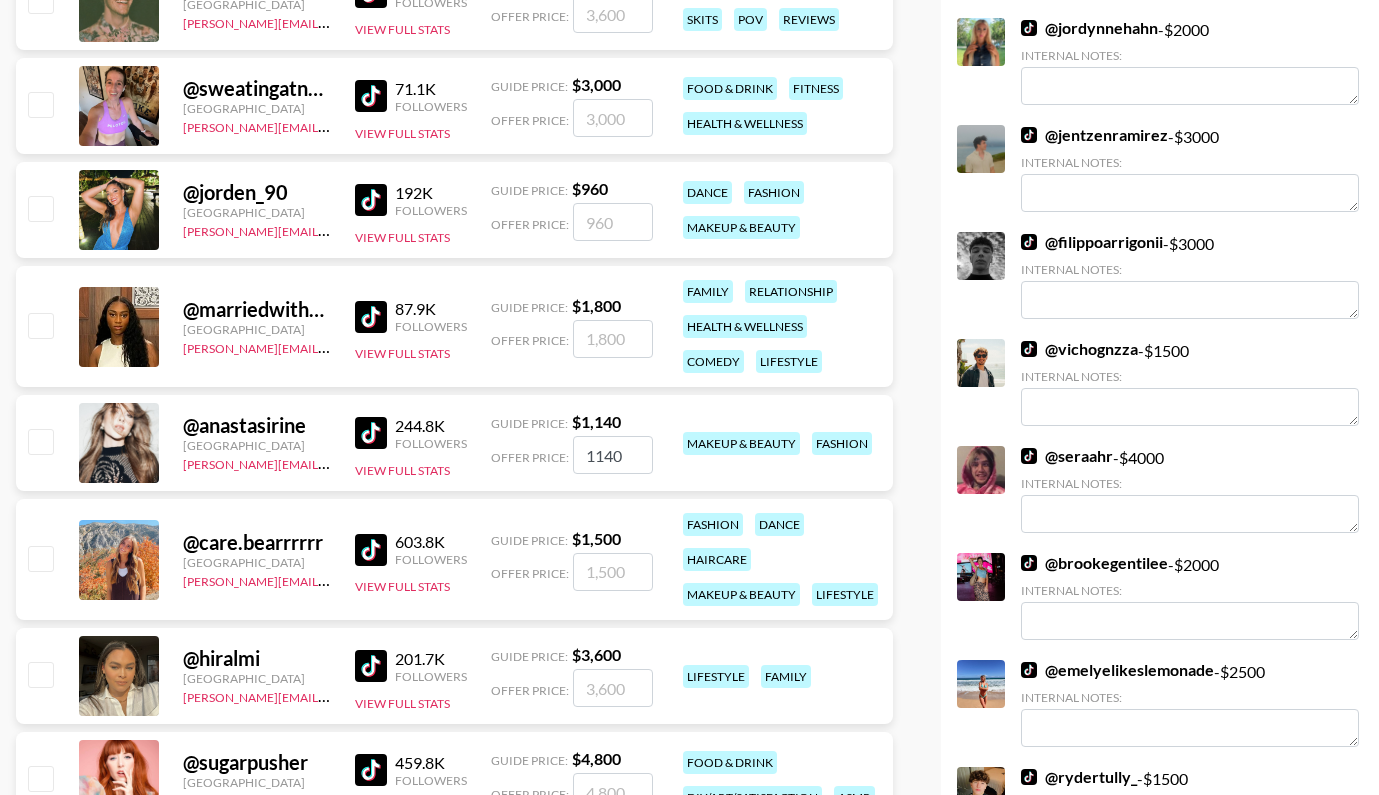 checkbox on "false" 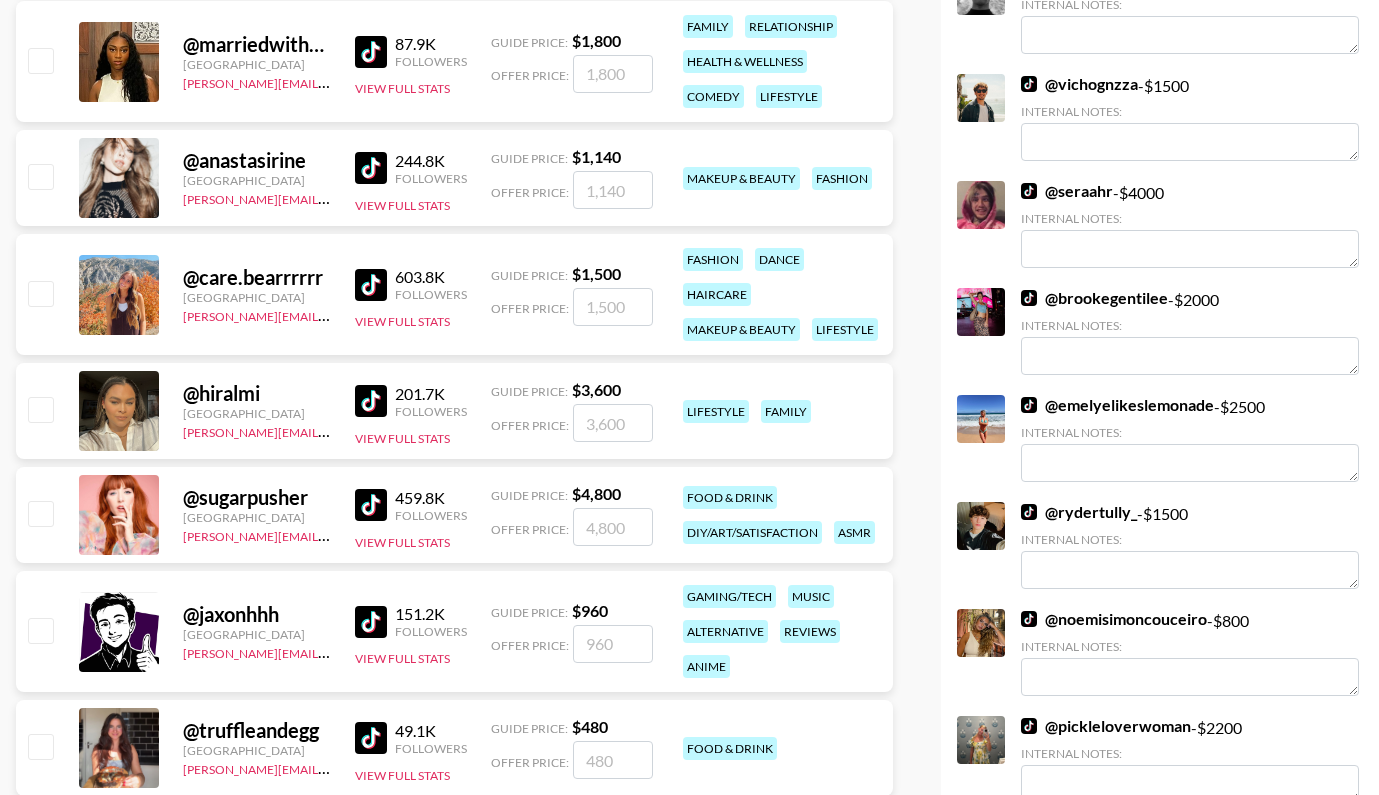 scroll, scrollTop: 4685, scrollLeft: 0, axis: vertical 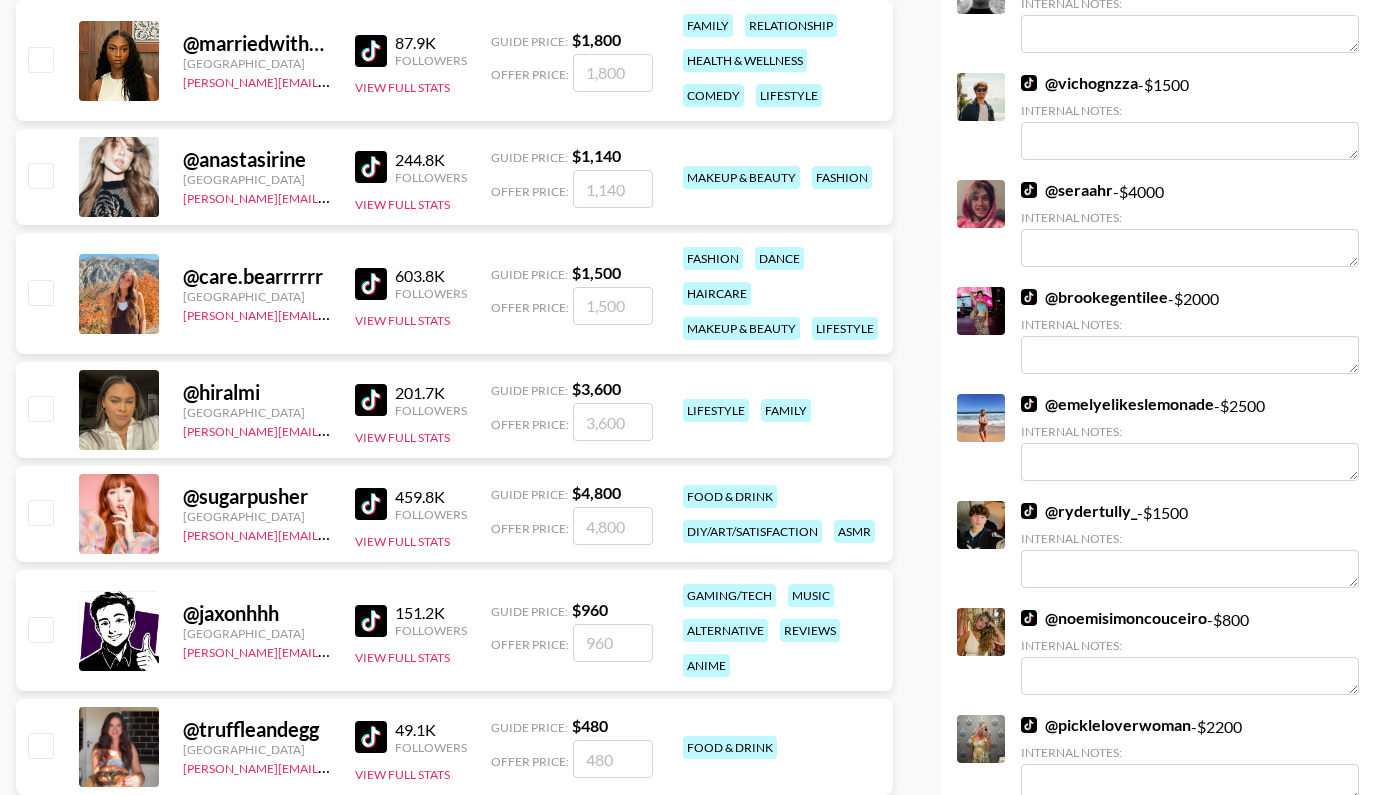 click at bounding box center (40, 408) 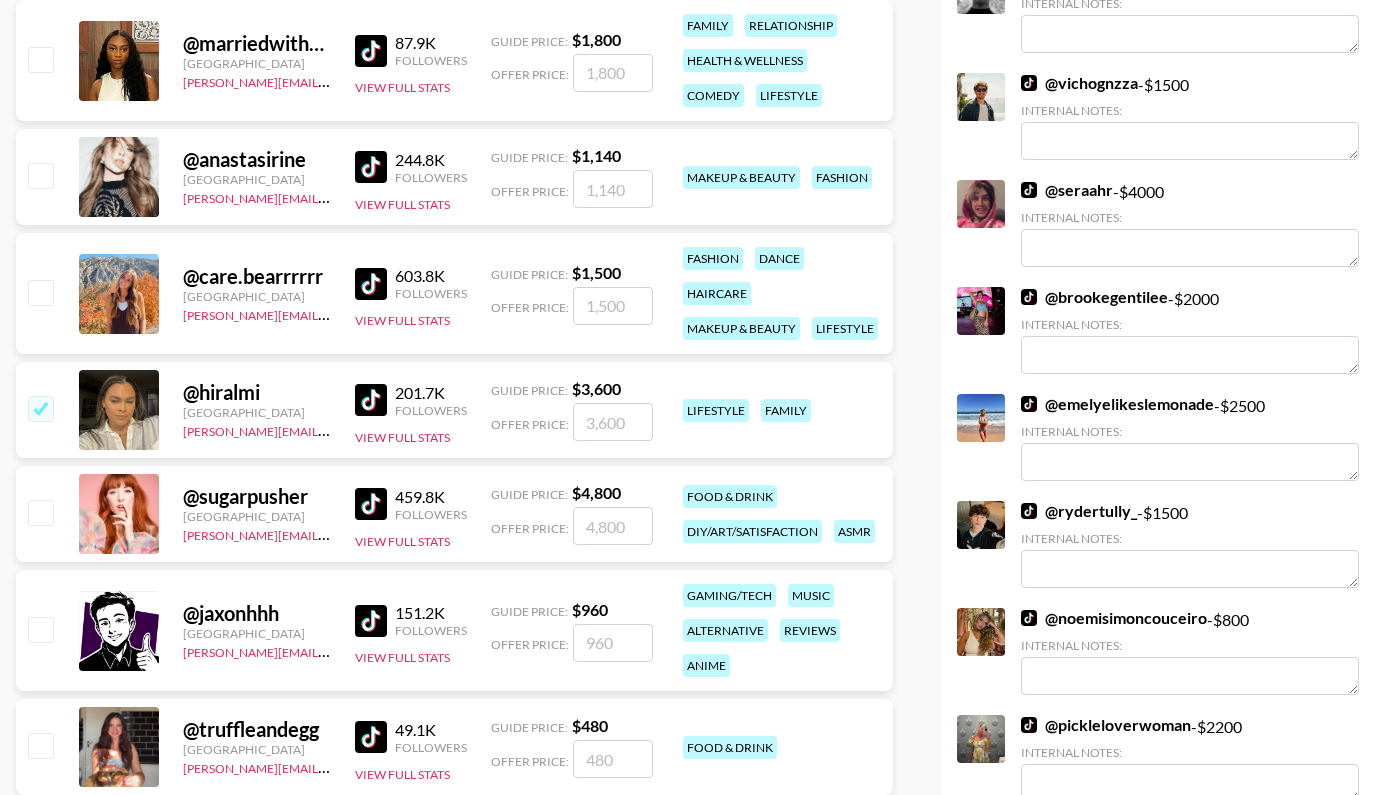 checkbox on "true" 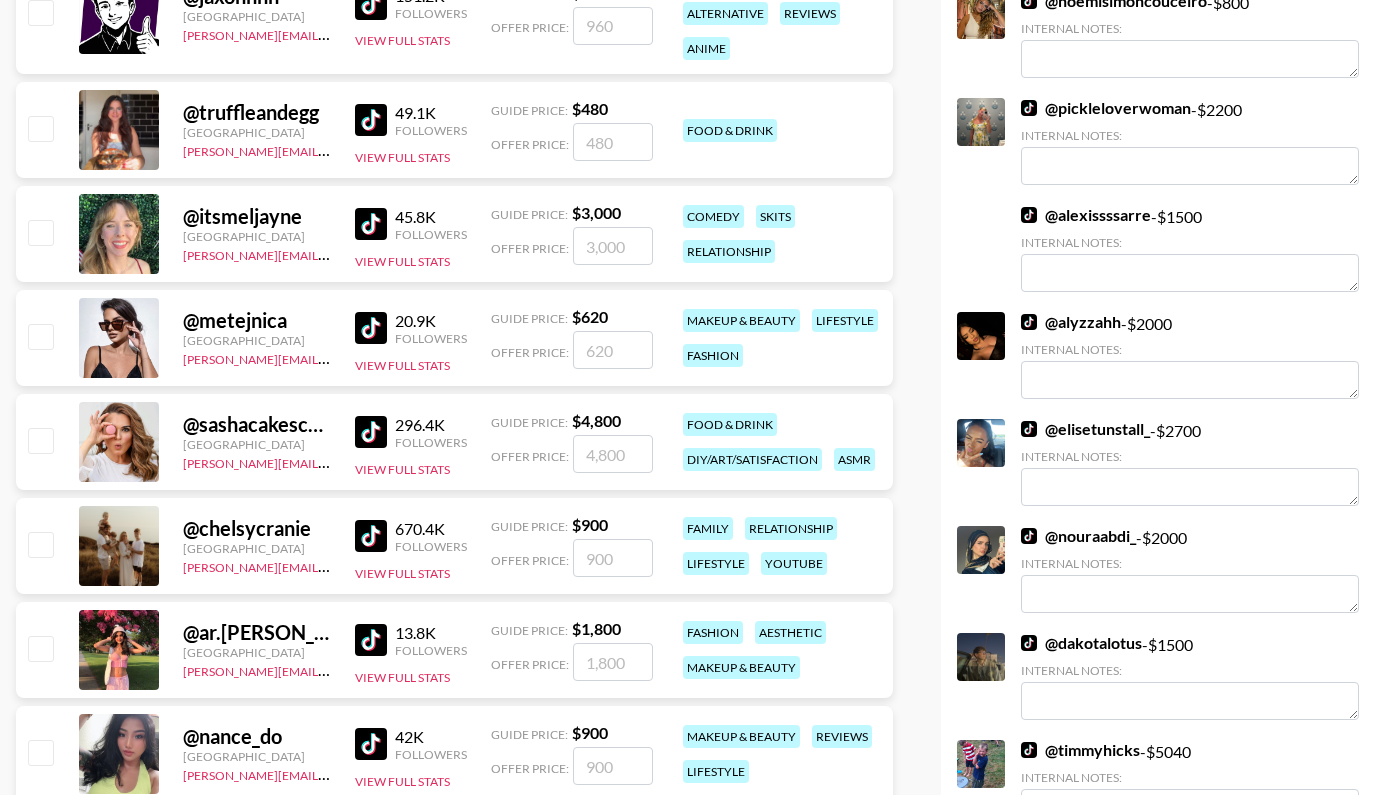scroll, scrollTop: 5361, scrollLeft: 0, axis: vertical 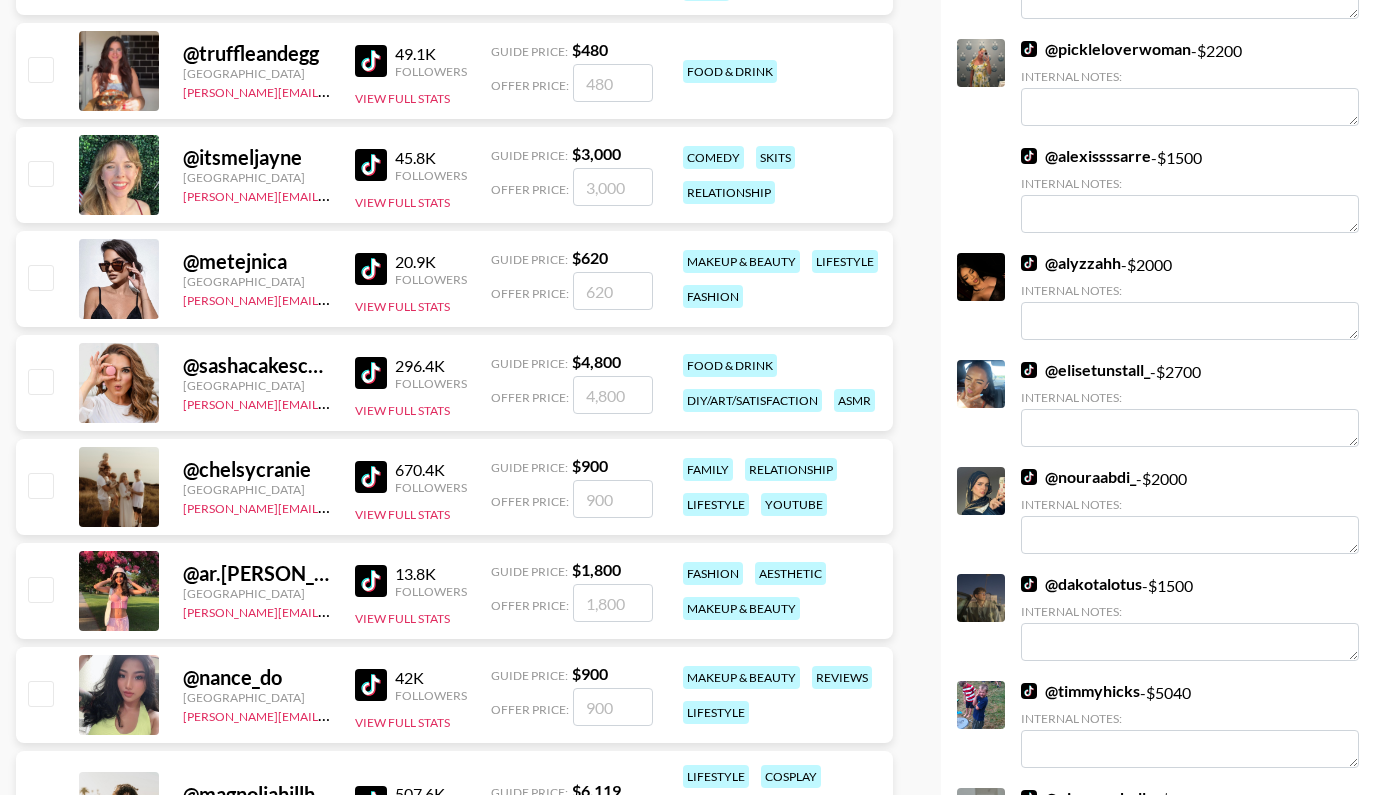 click at bounding box center [40, 277] 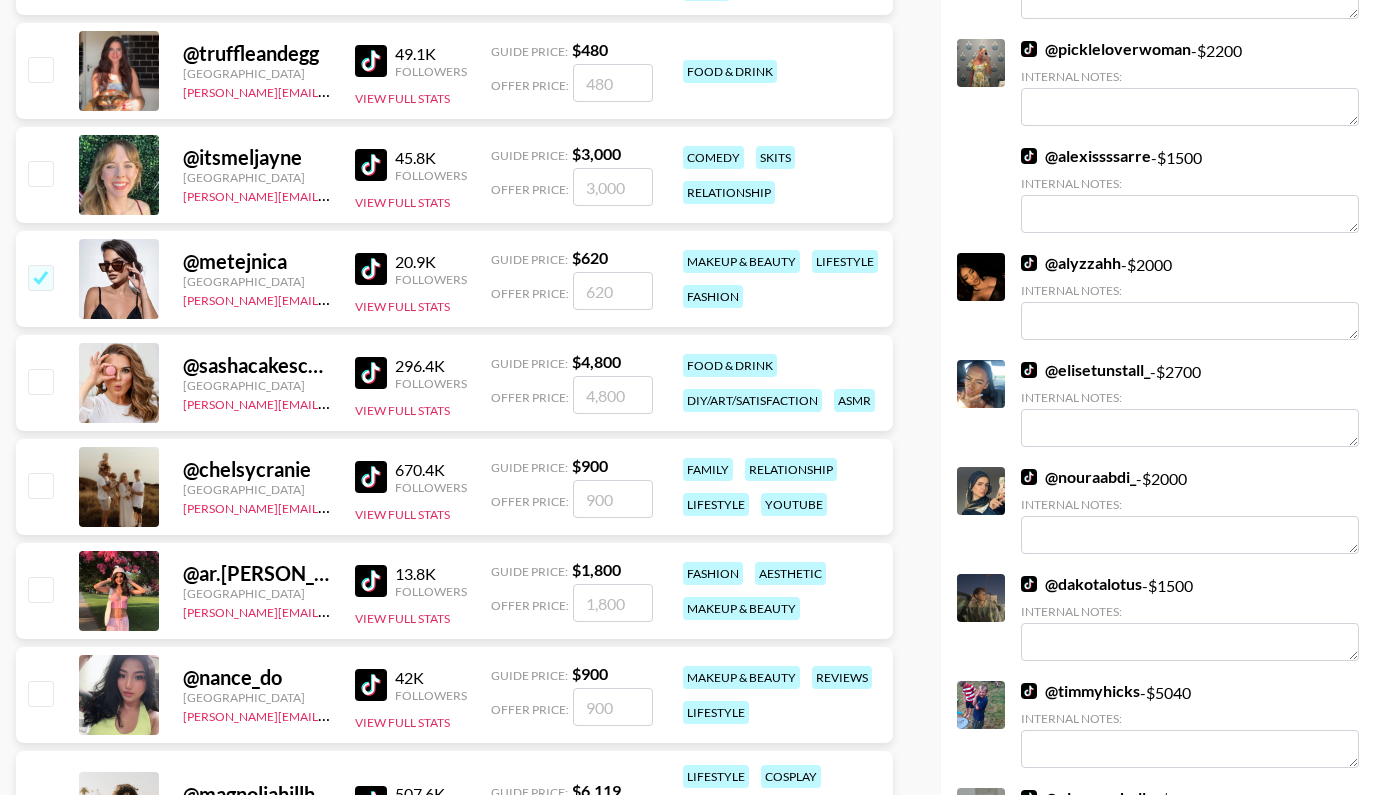 checkbox on "true" 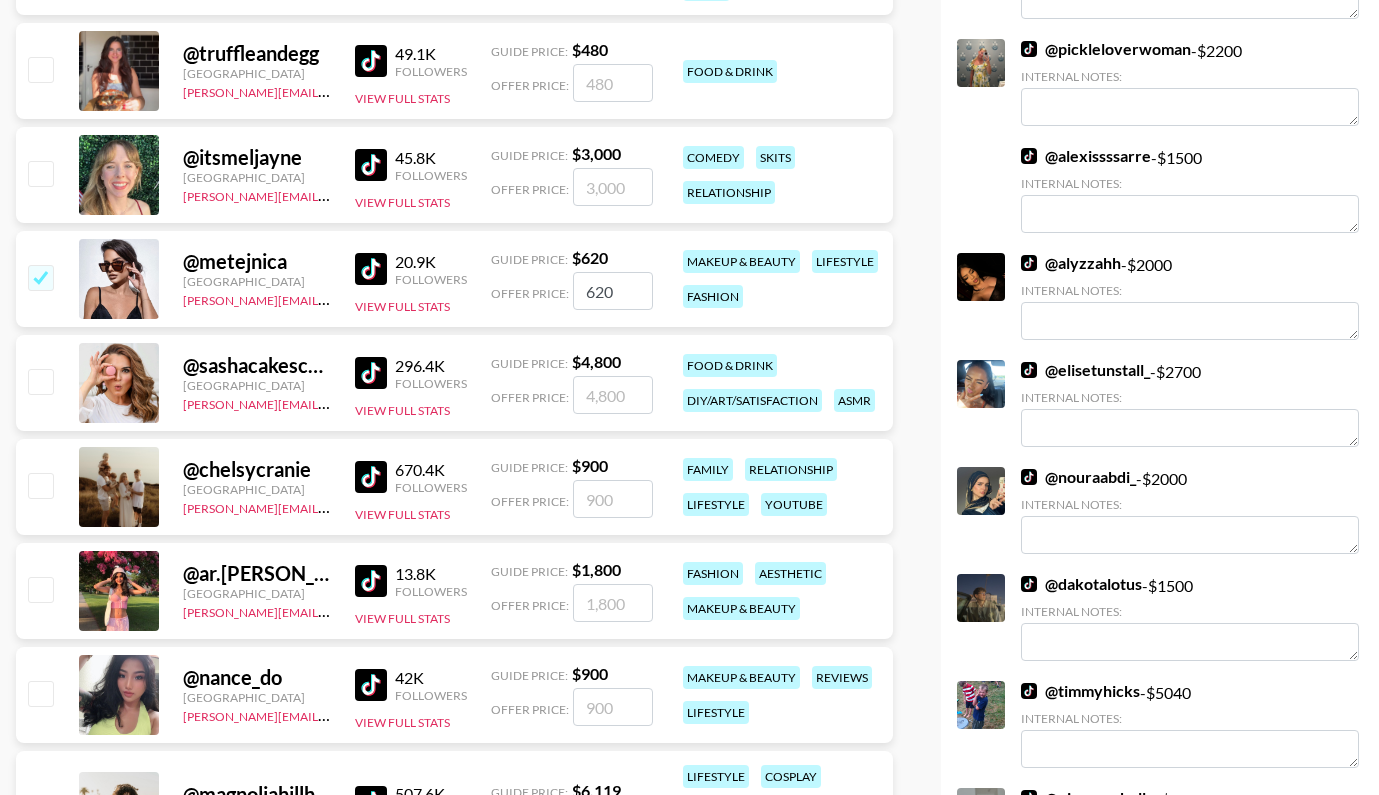 click at bounding box center [40, 381] 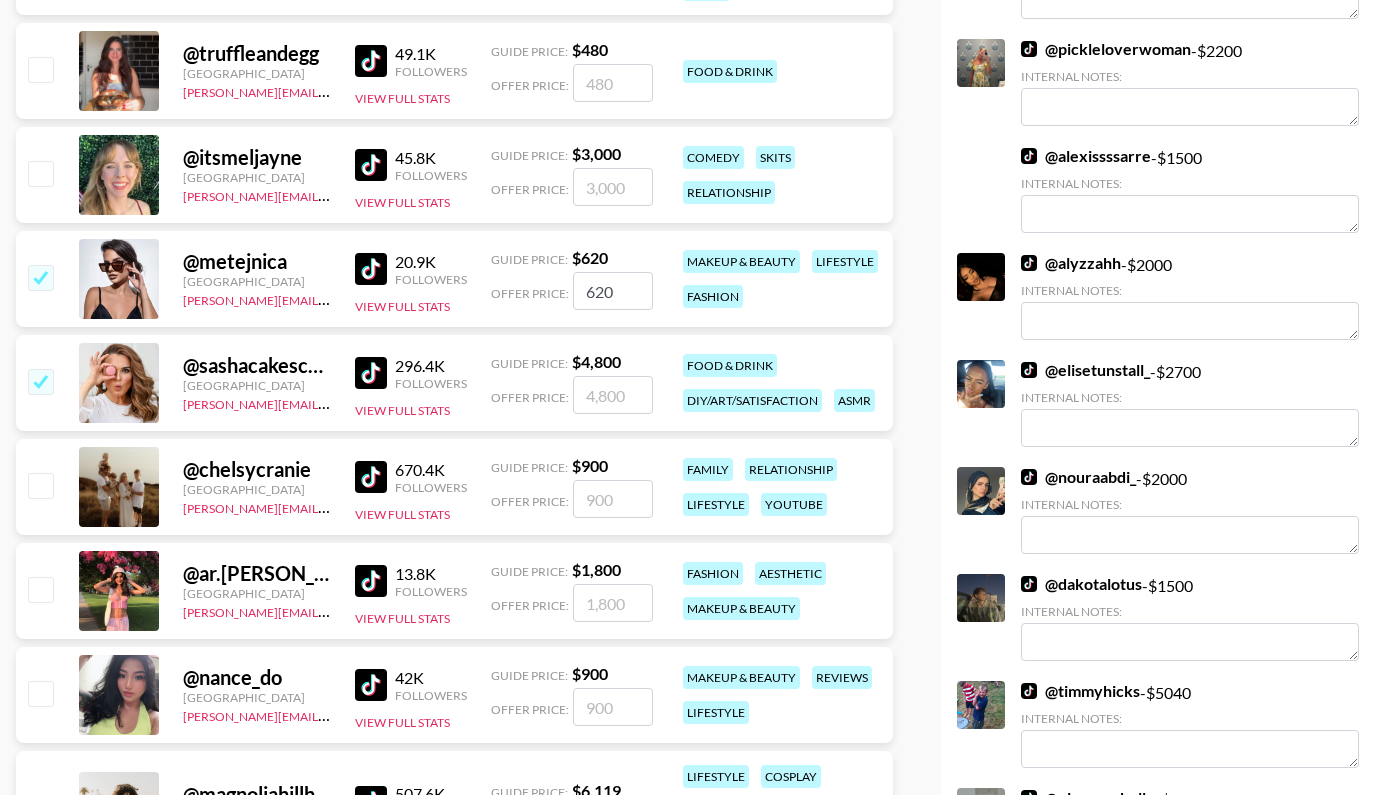 checkbox on "true" 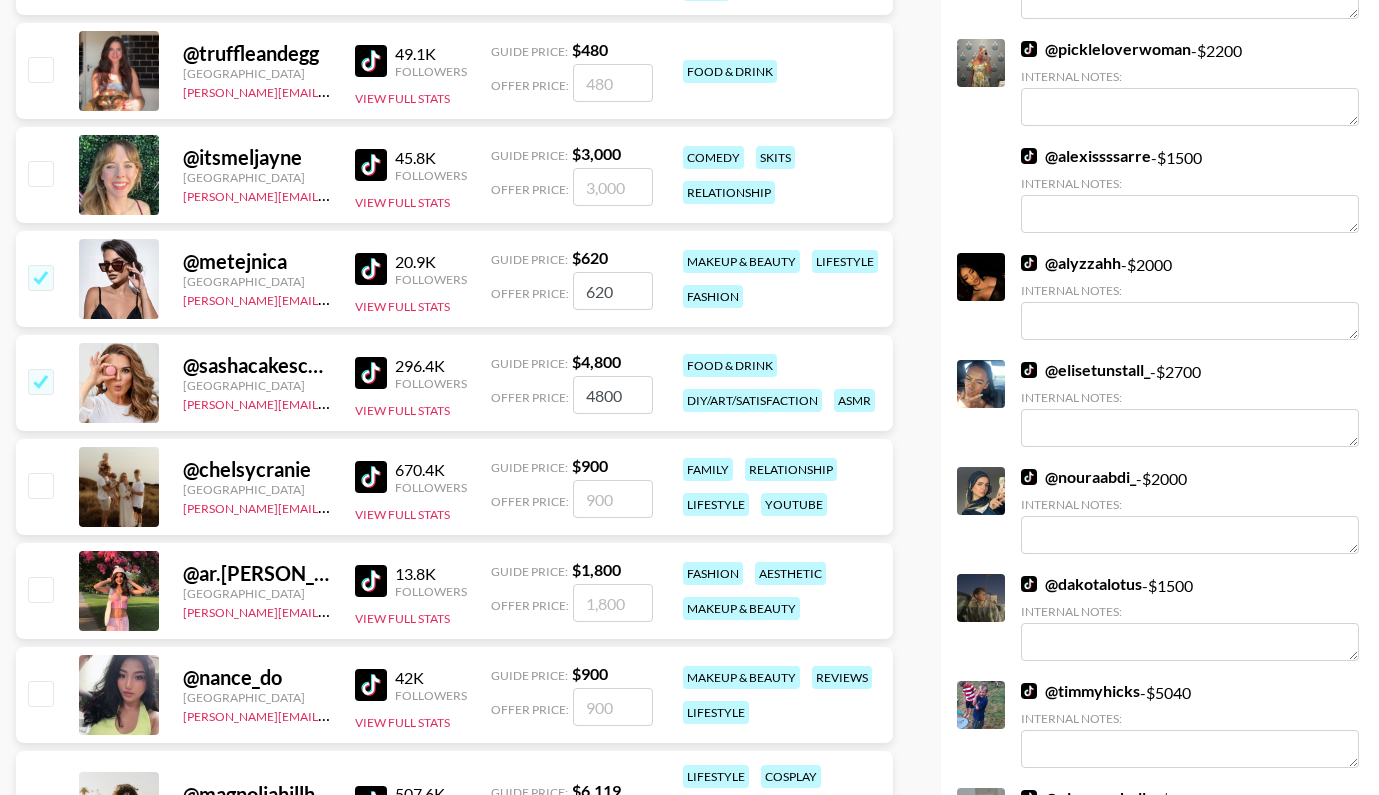 click on "@ sashacakeschicago [GEOGRAPHIC_DATA] [PERSON_NAME][EMAIL_ADDRESS][DOMAIN_NAME] 296.4K Followers View Full Stats Guide Price: $ 4,800 Offer Price: 4800 food & drink diy/art/satisfaction asmr" at bounding box center (454, 383) 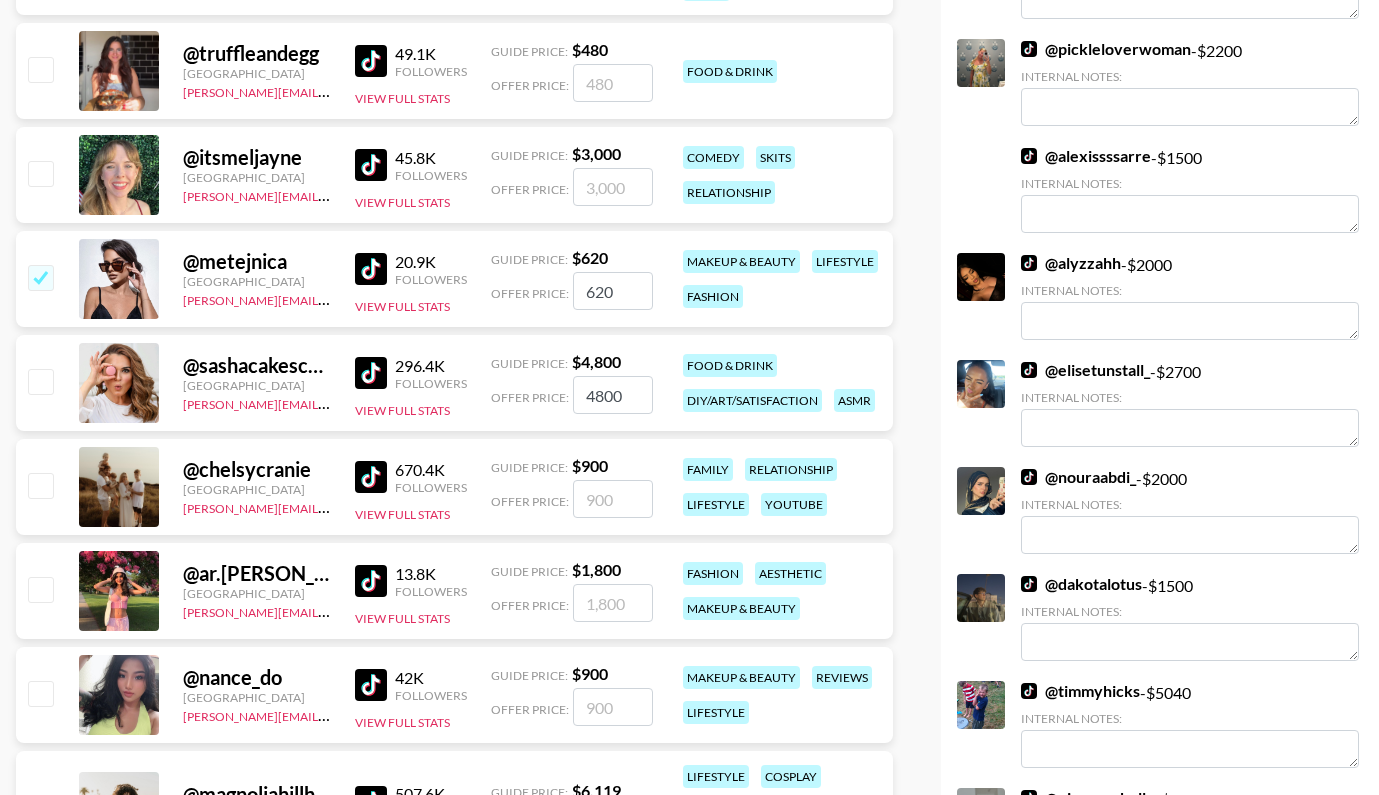 checkbox on "false" 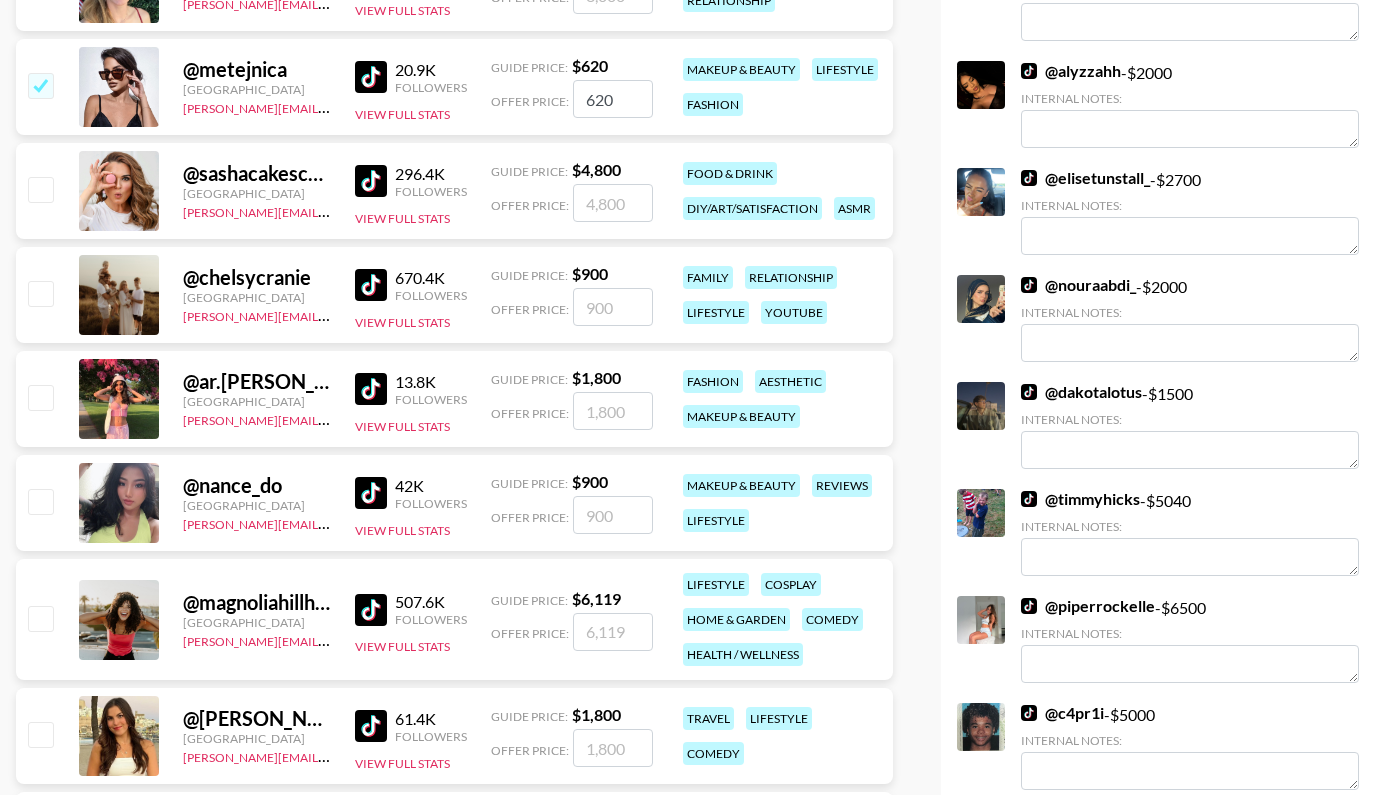 scroll, scrollTop: 5553, scrollLeft: 0, axis: vertical 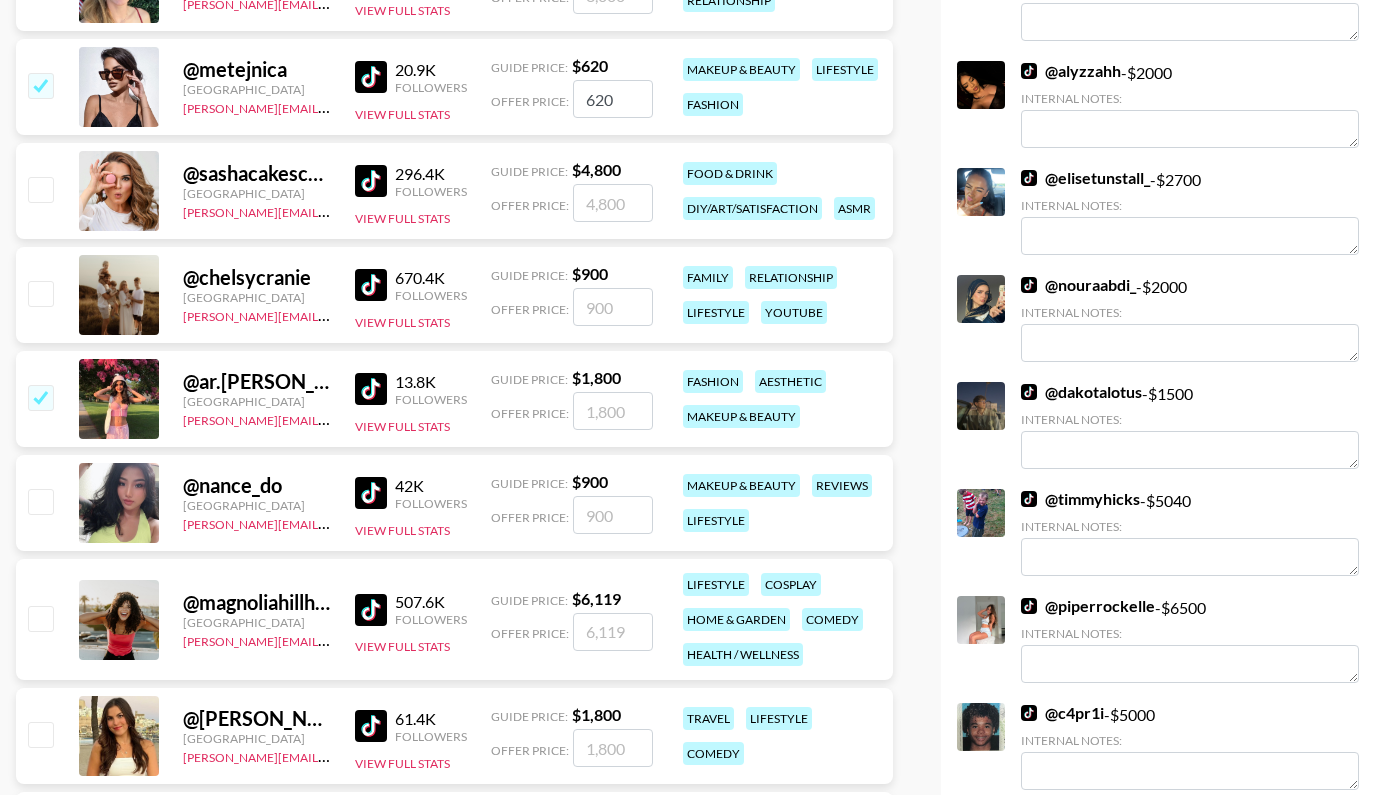 checkbox on "true" 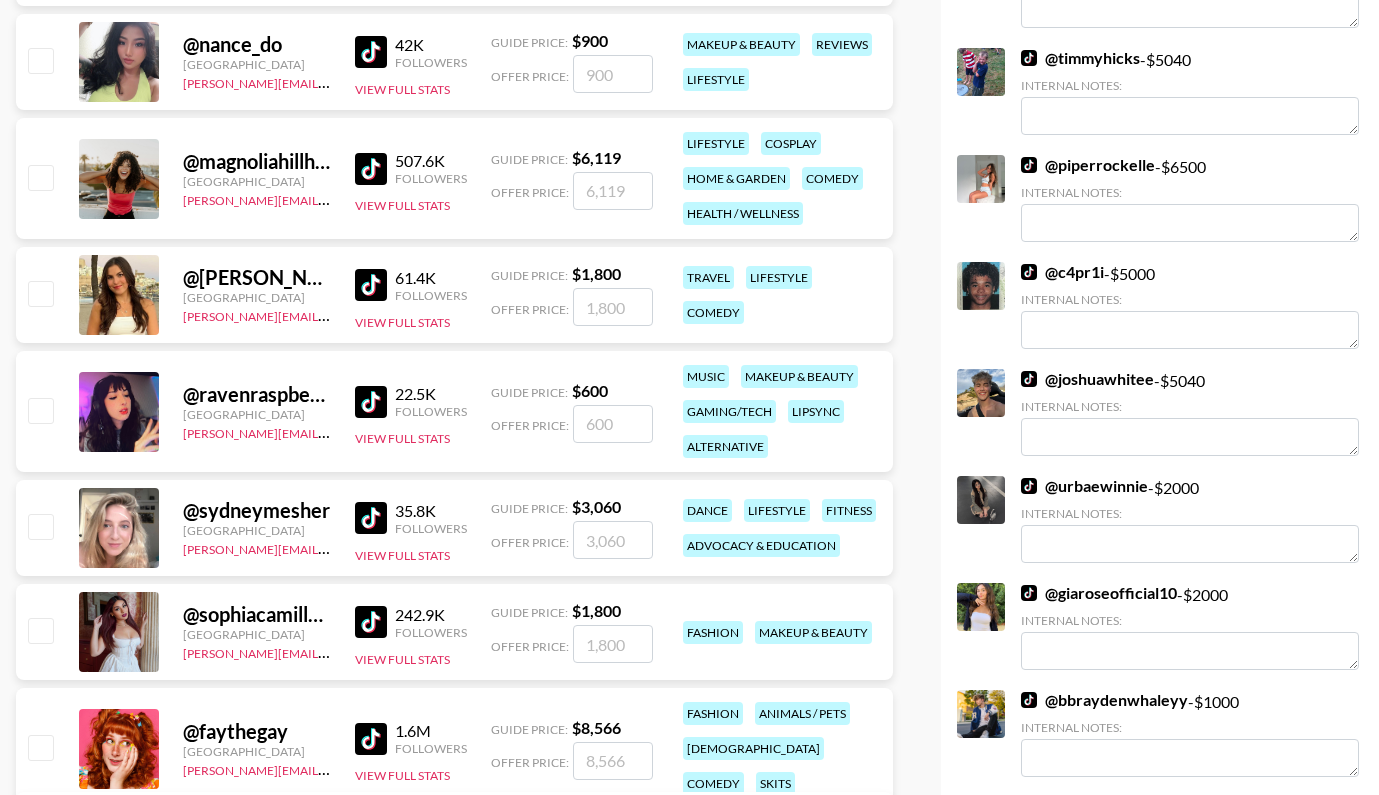 scroll, scrollTop: 6020, scrollLeft: 0, axis: vertical 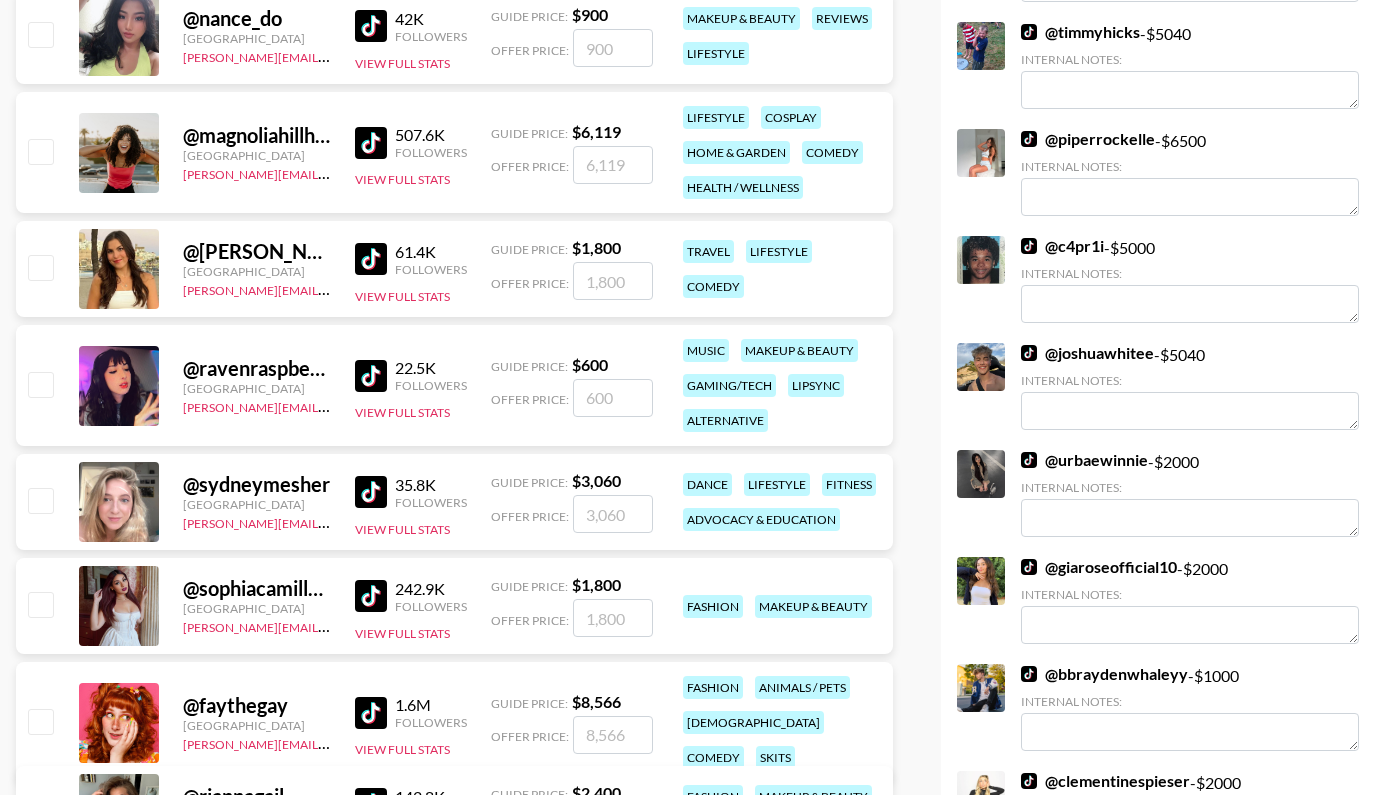 click at bounding box center [40, 384] 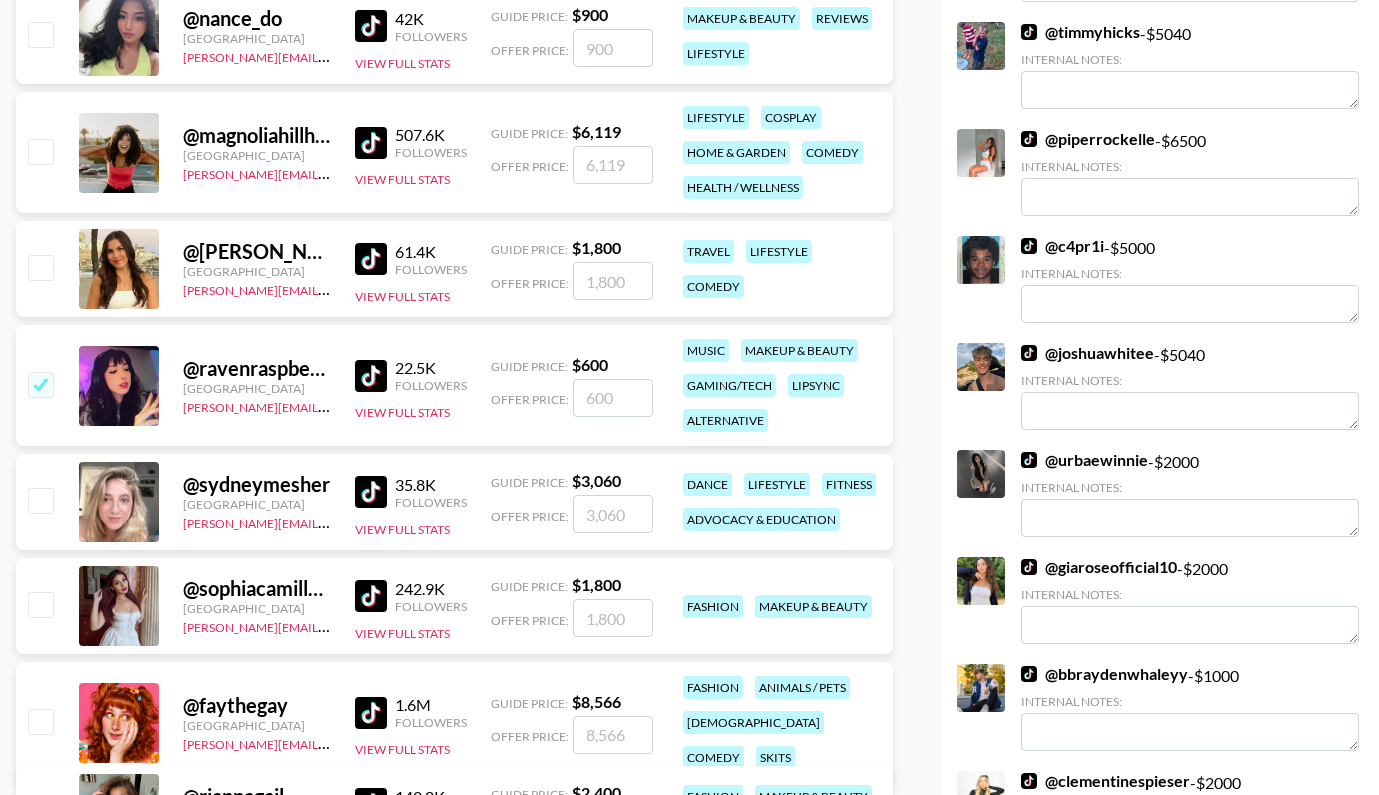 checkbox on "true" 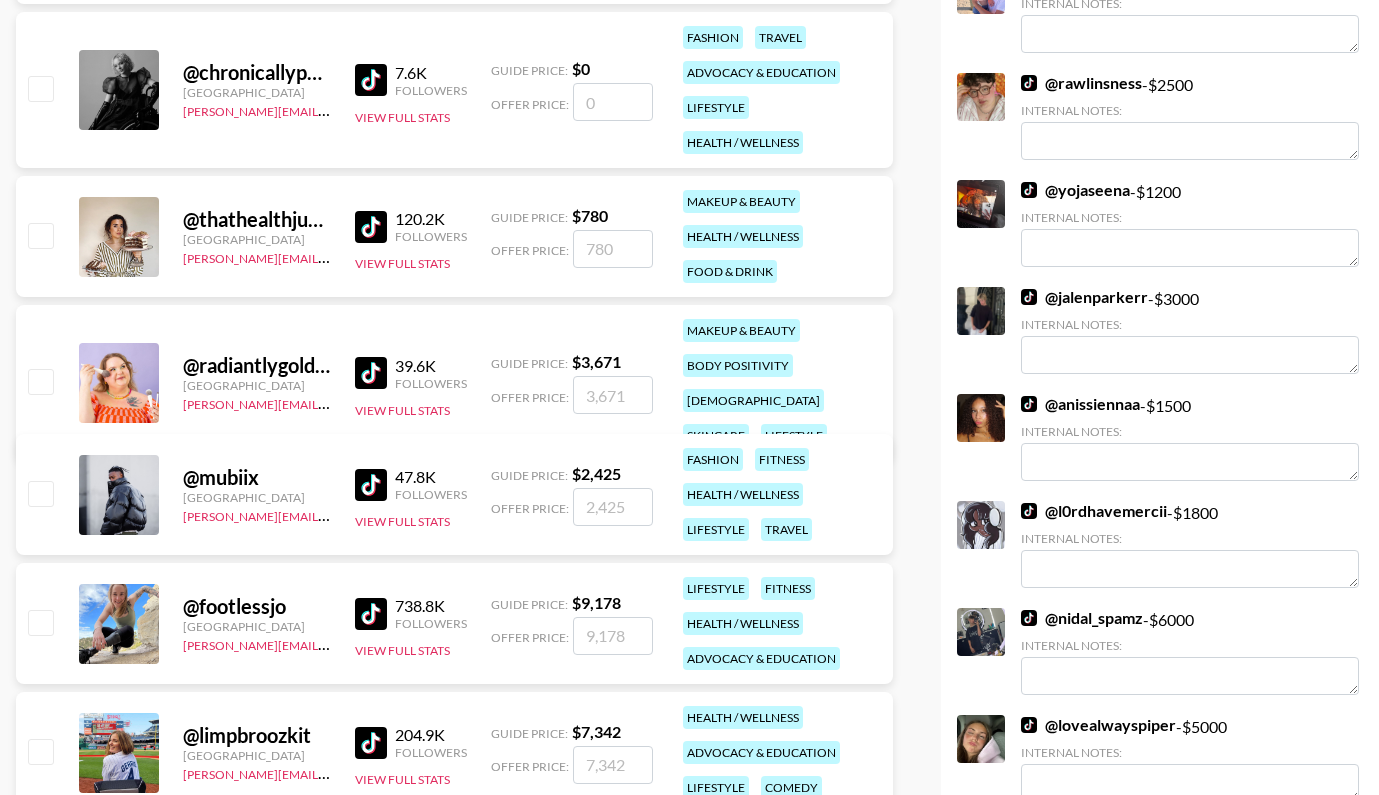 scroll, scrollTop: 7185, scrollLeft: 0, axis: vertical 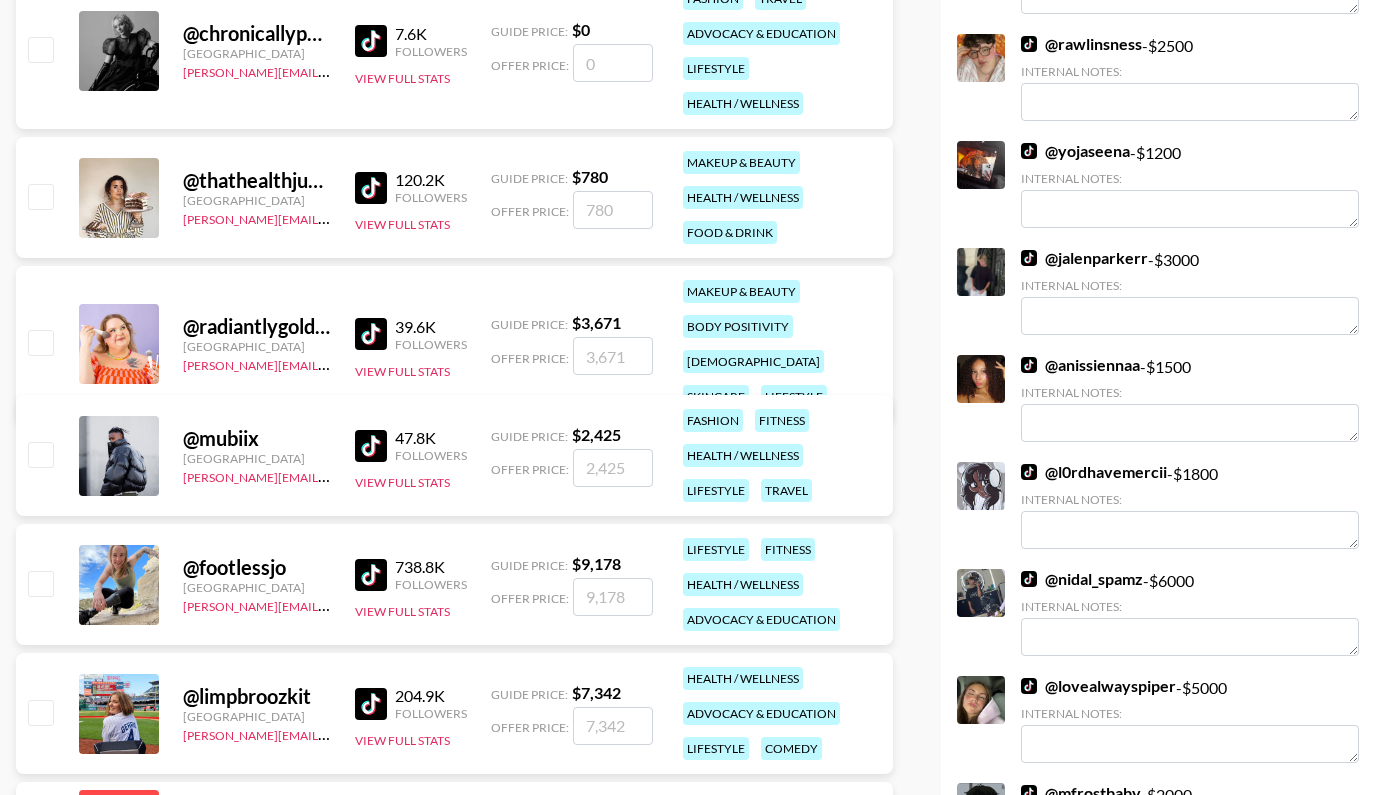 click at bounding box center [40, 342] 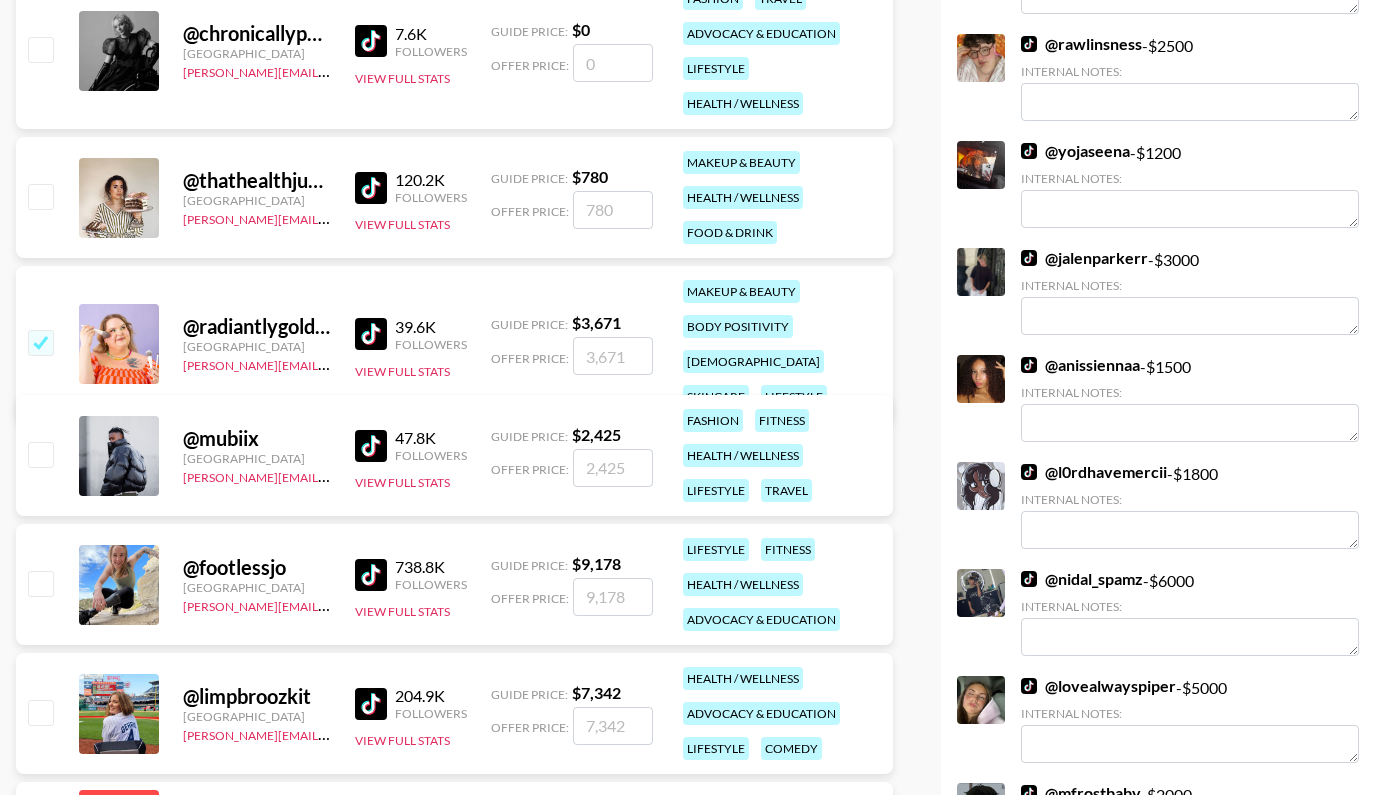 checkbox on "true" 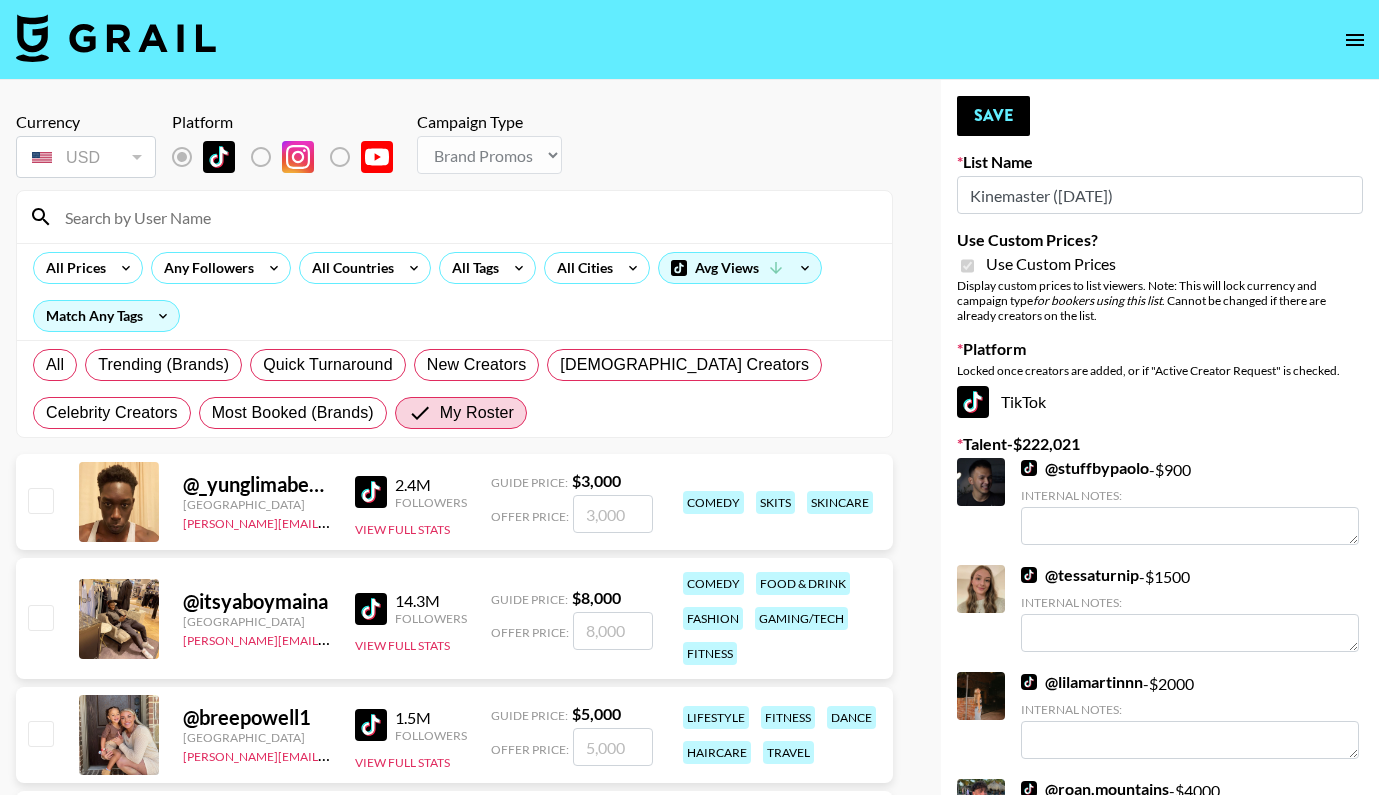 scroll, scrollTop: 0, scrollLeft: 0, axis: both 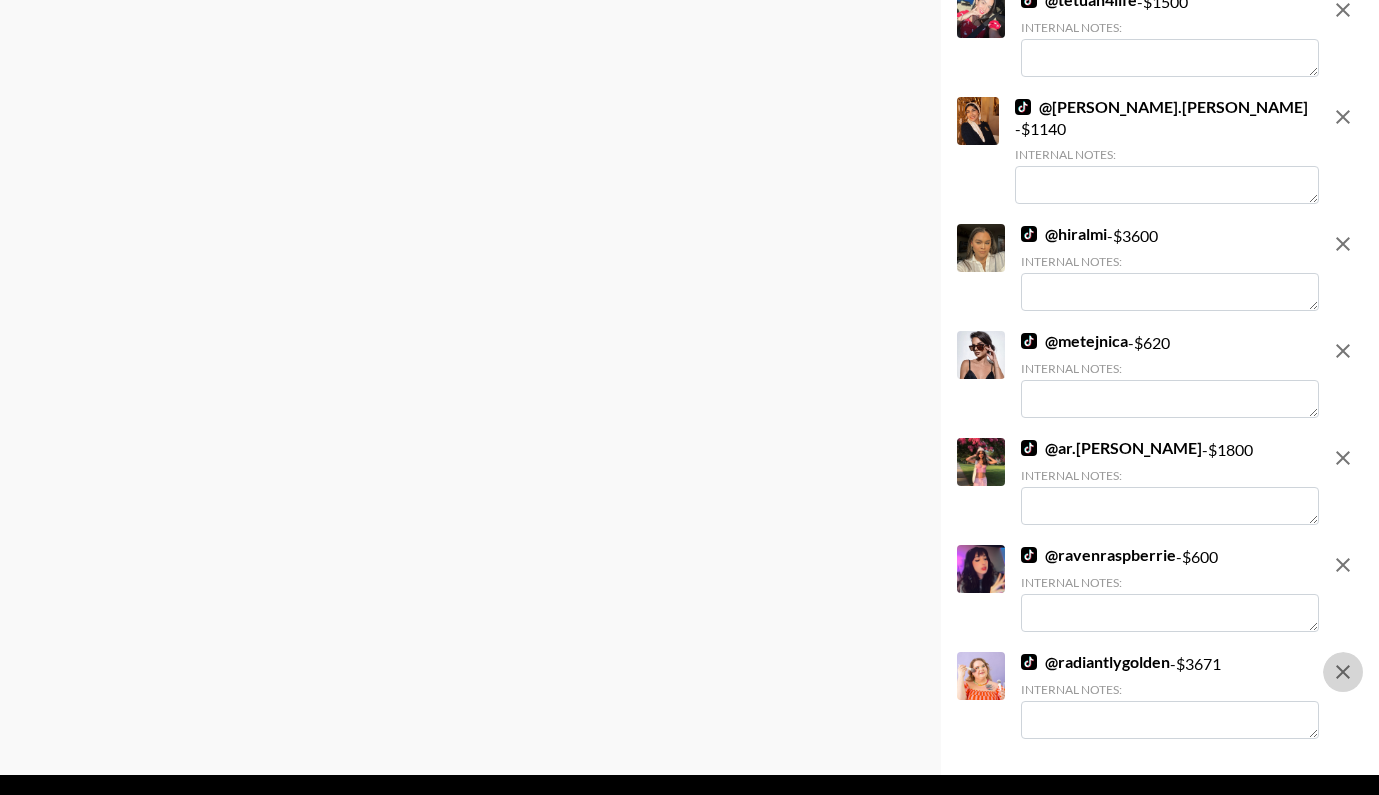 click 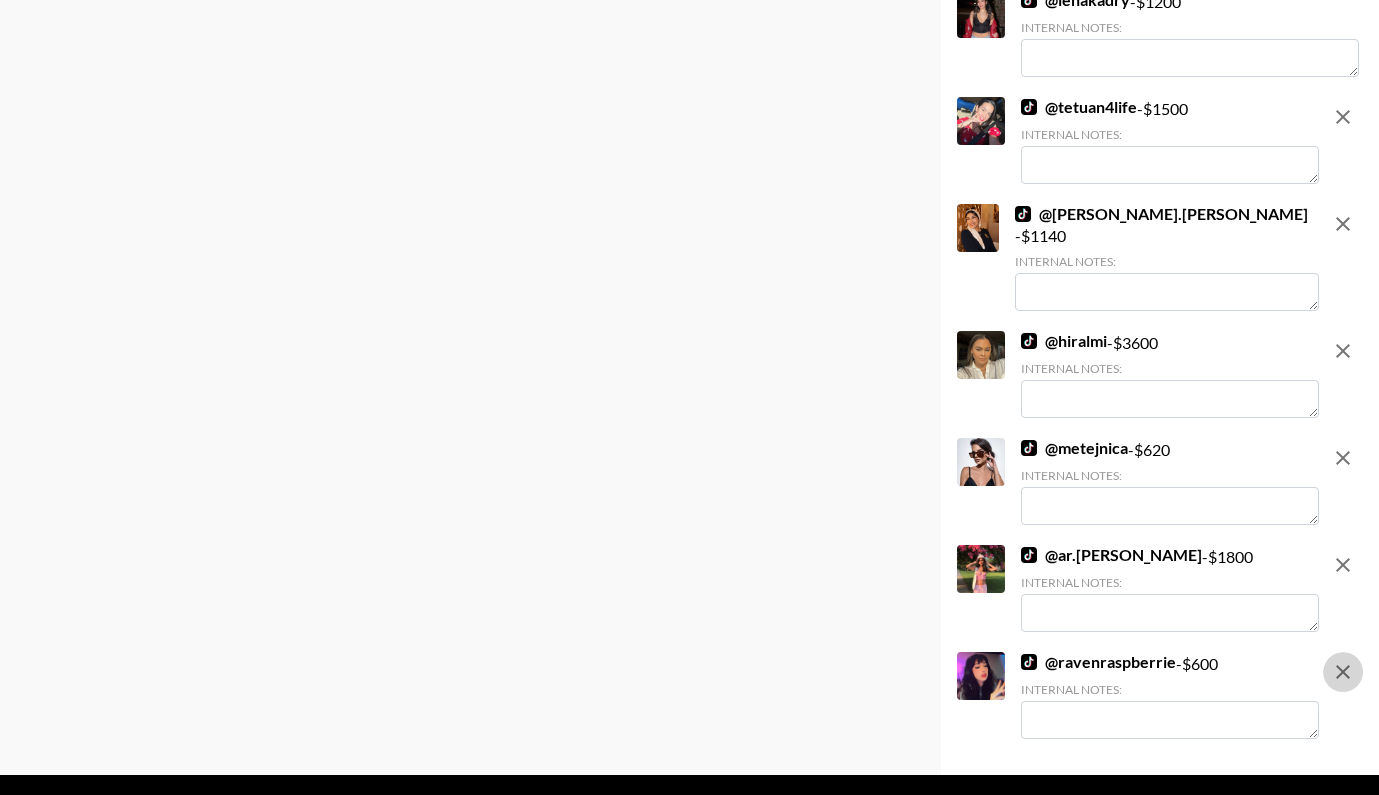 click 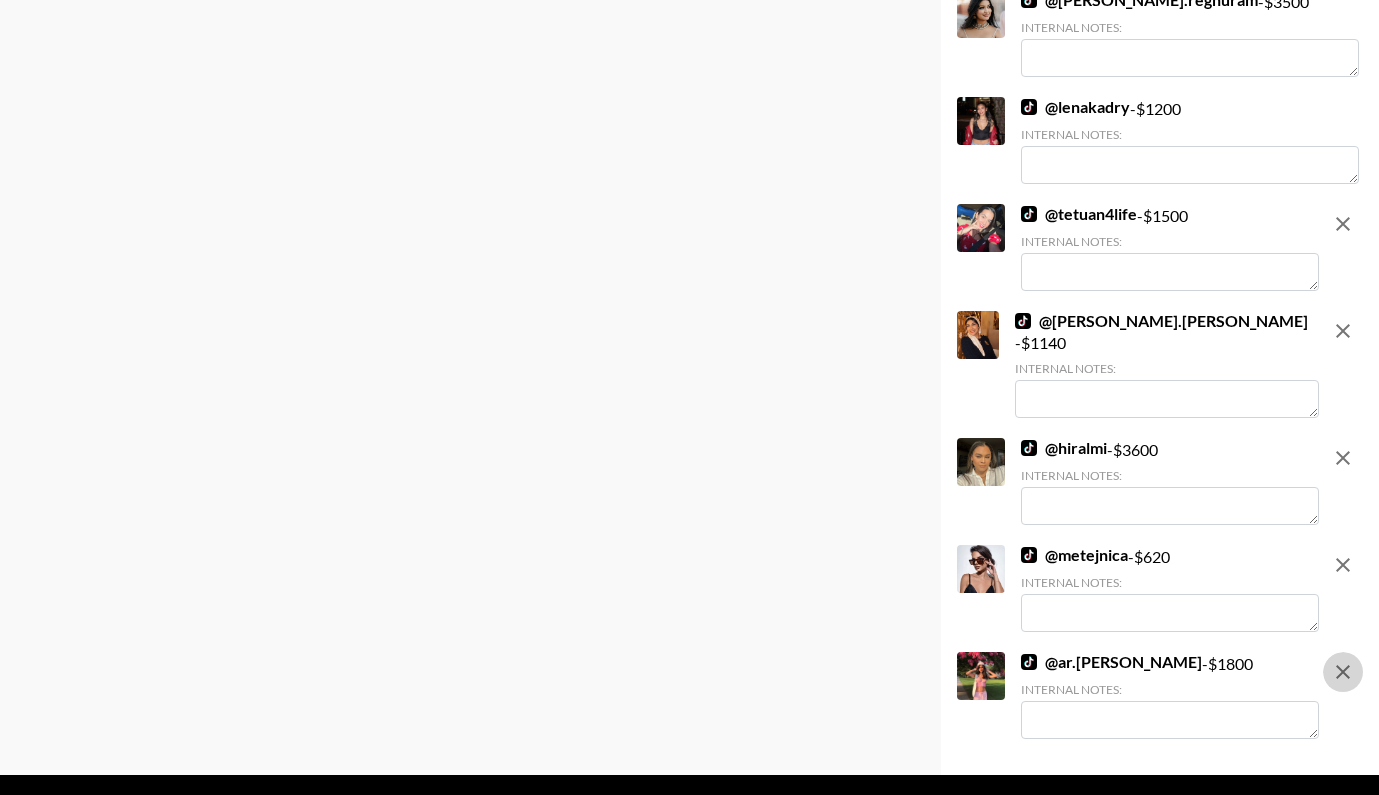 click 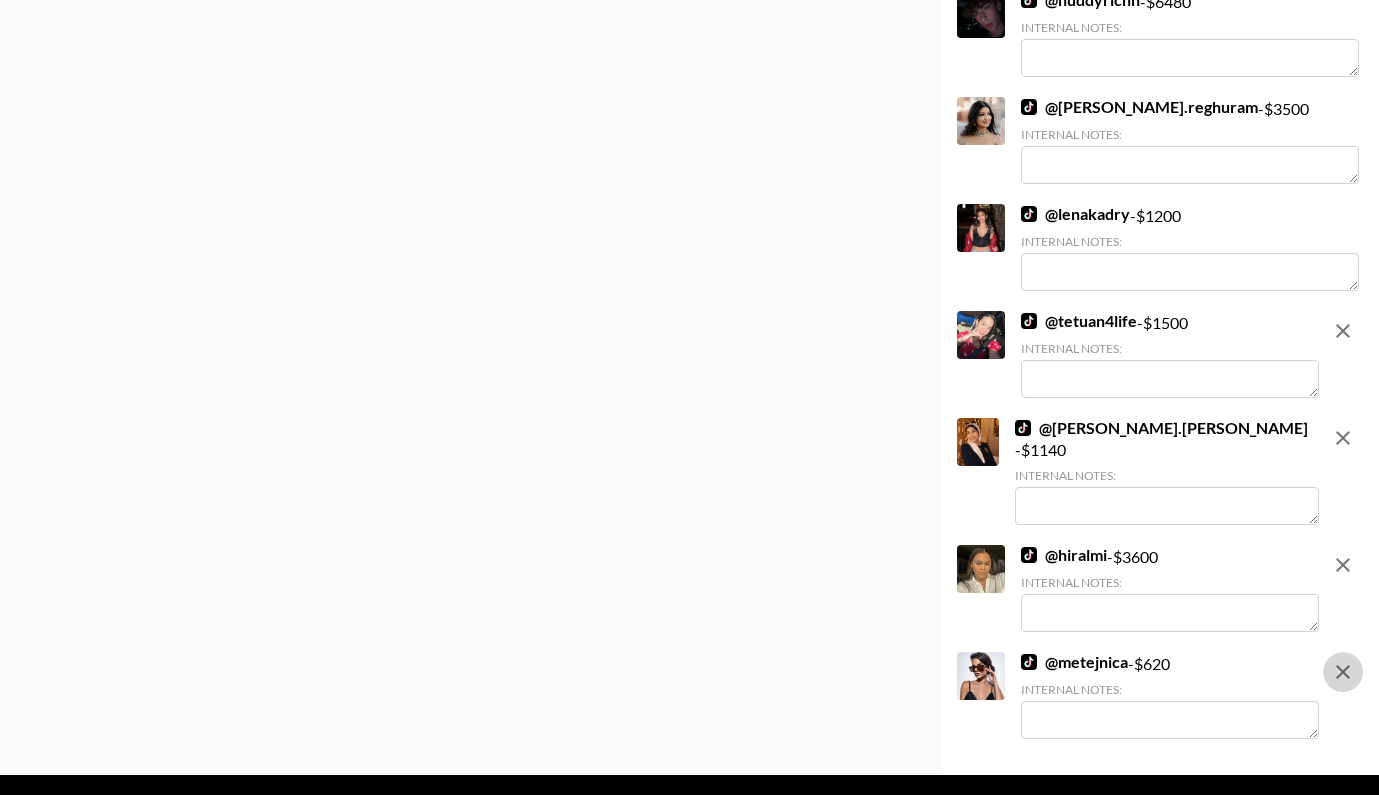 click 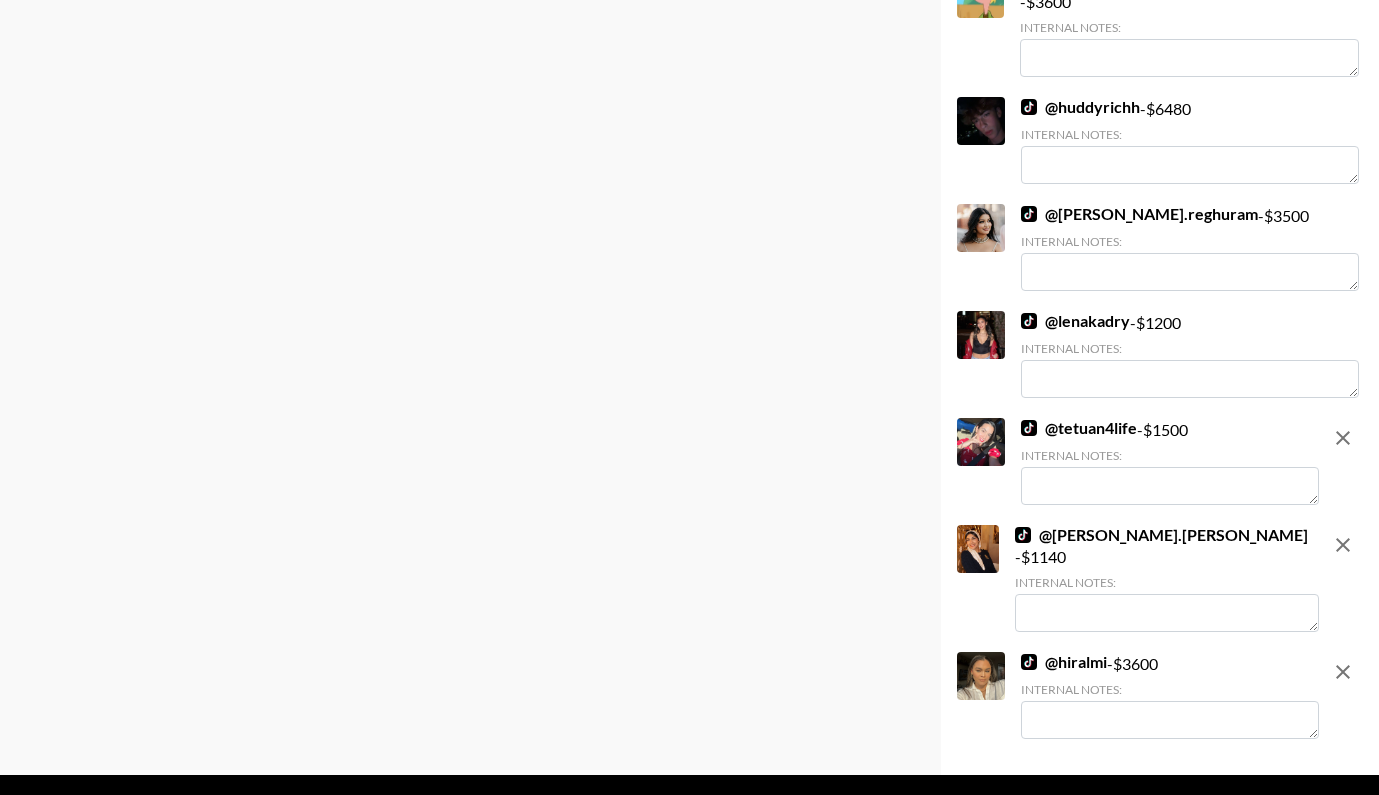click 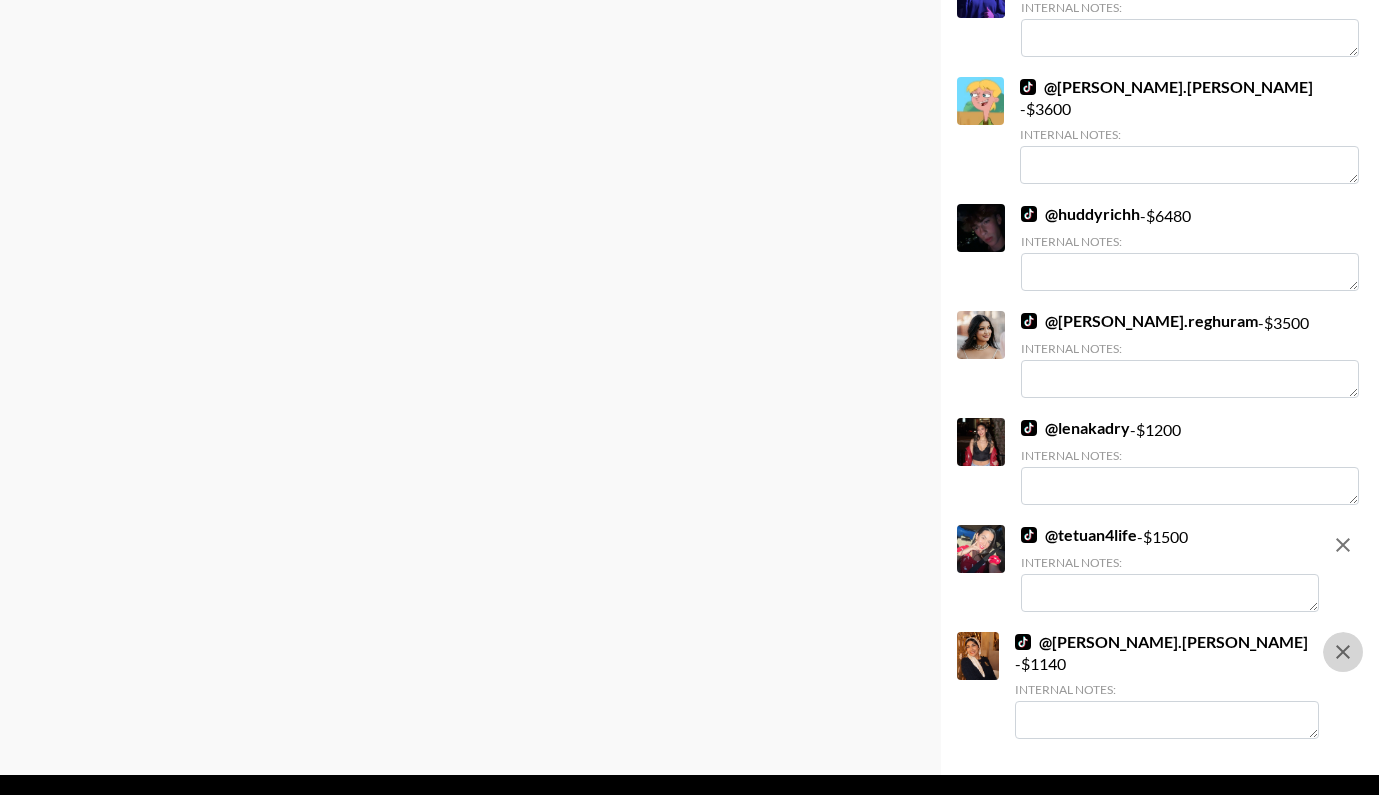 click 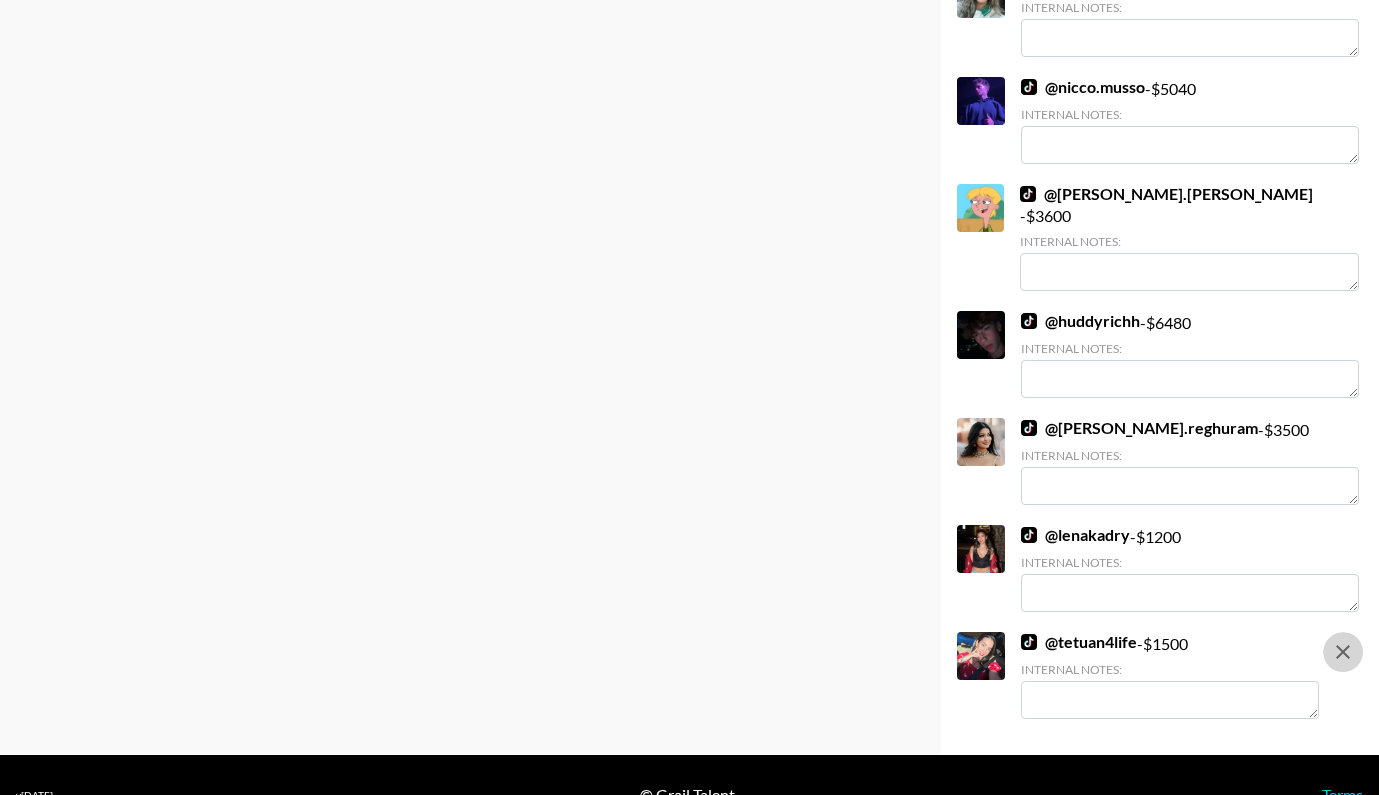 click 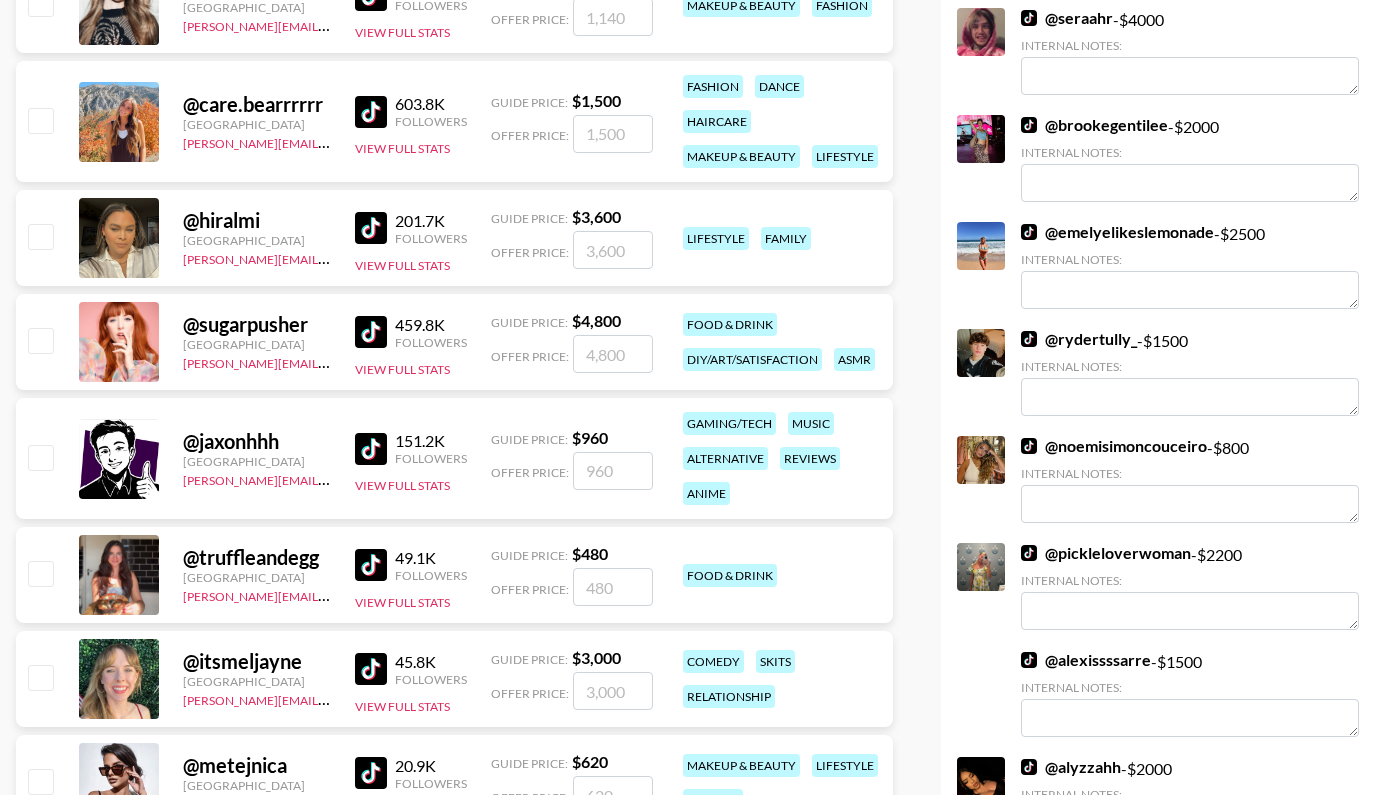 scroll, scrollTop: 5039, scrollLeft: 0, axis: vertical 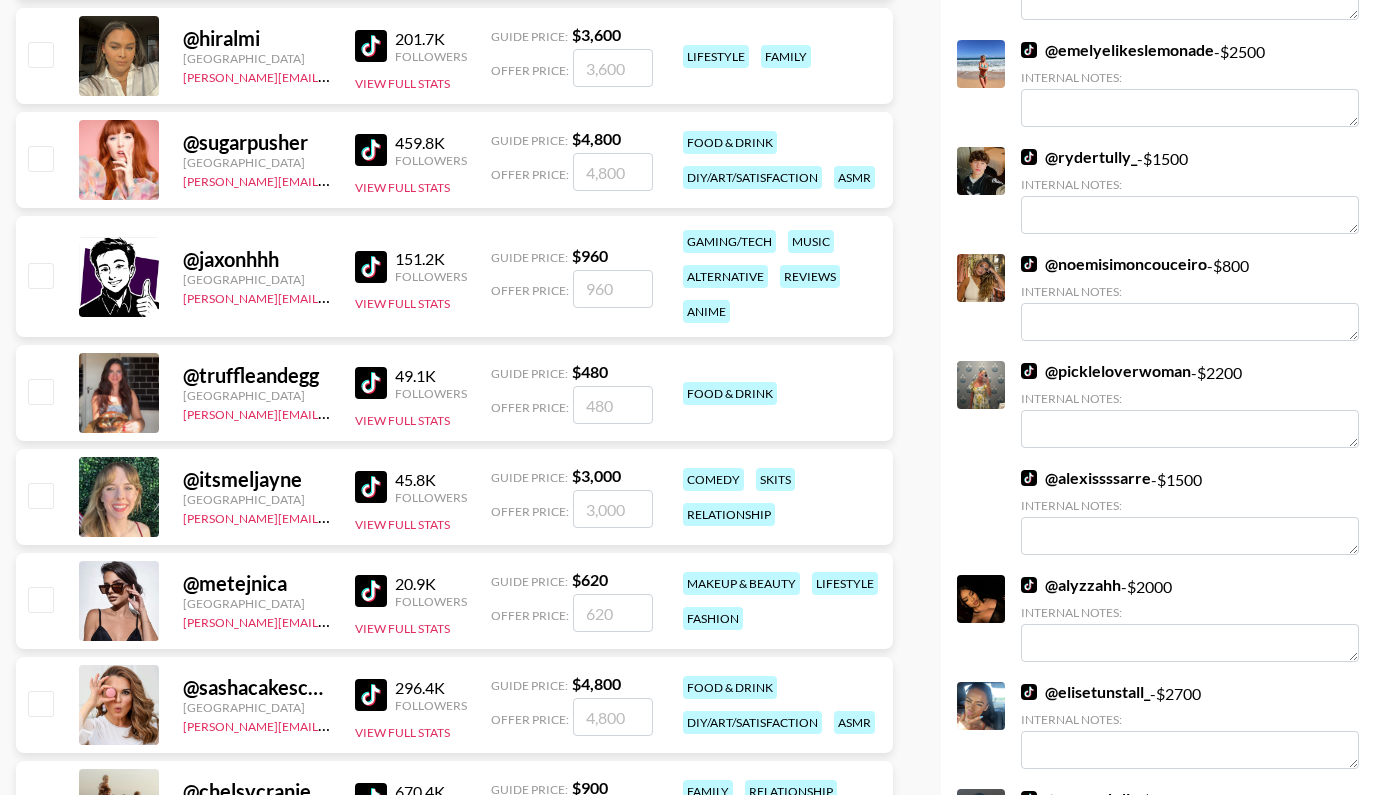 click at bounding box center (40, 275) 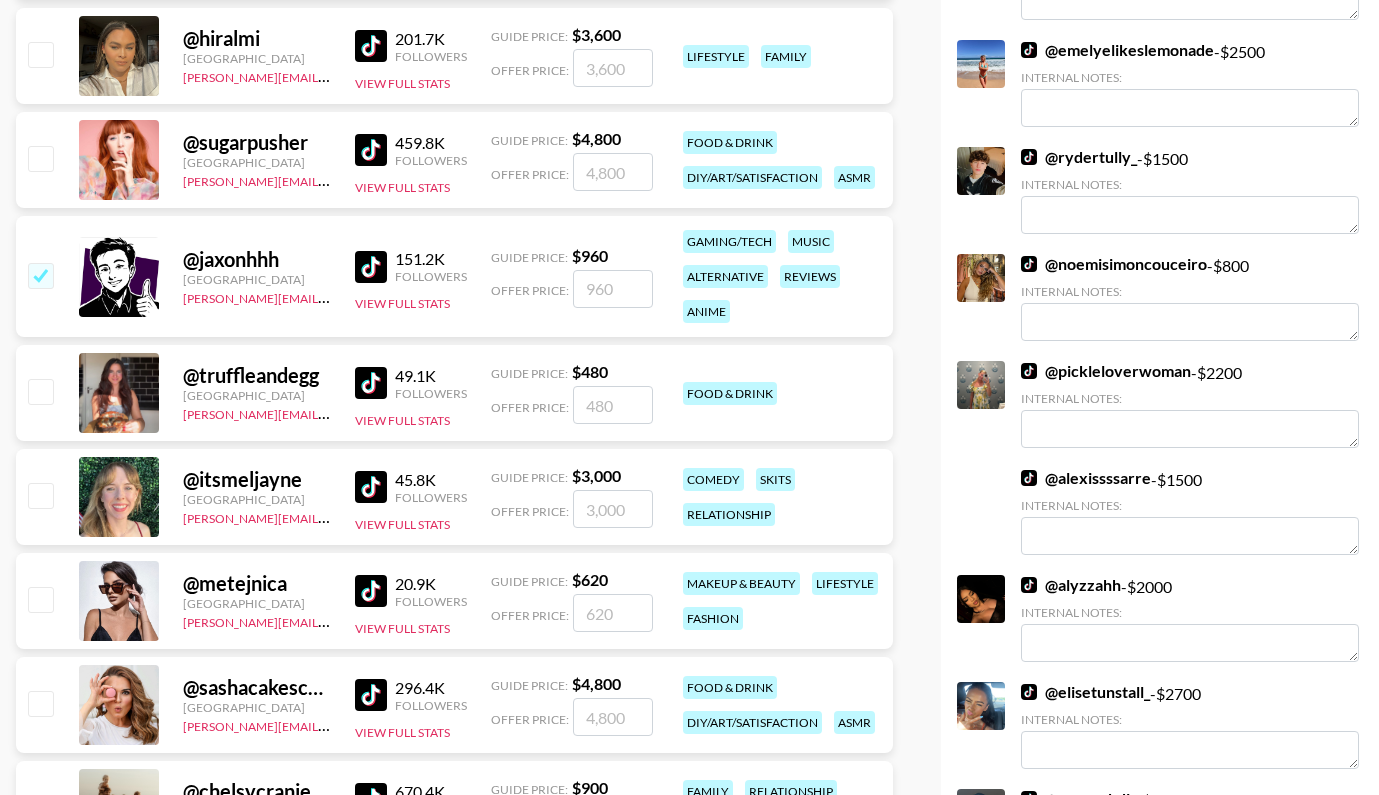 checkbox on "true" 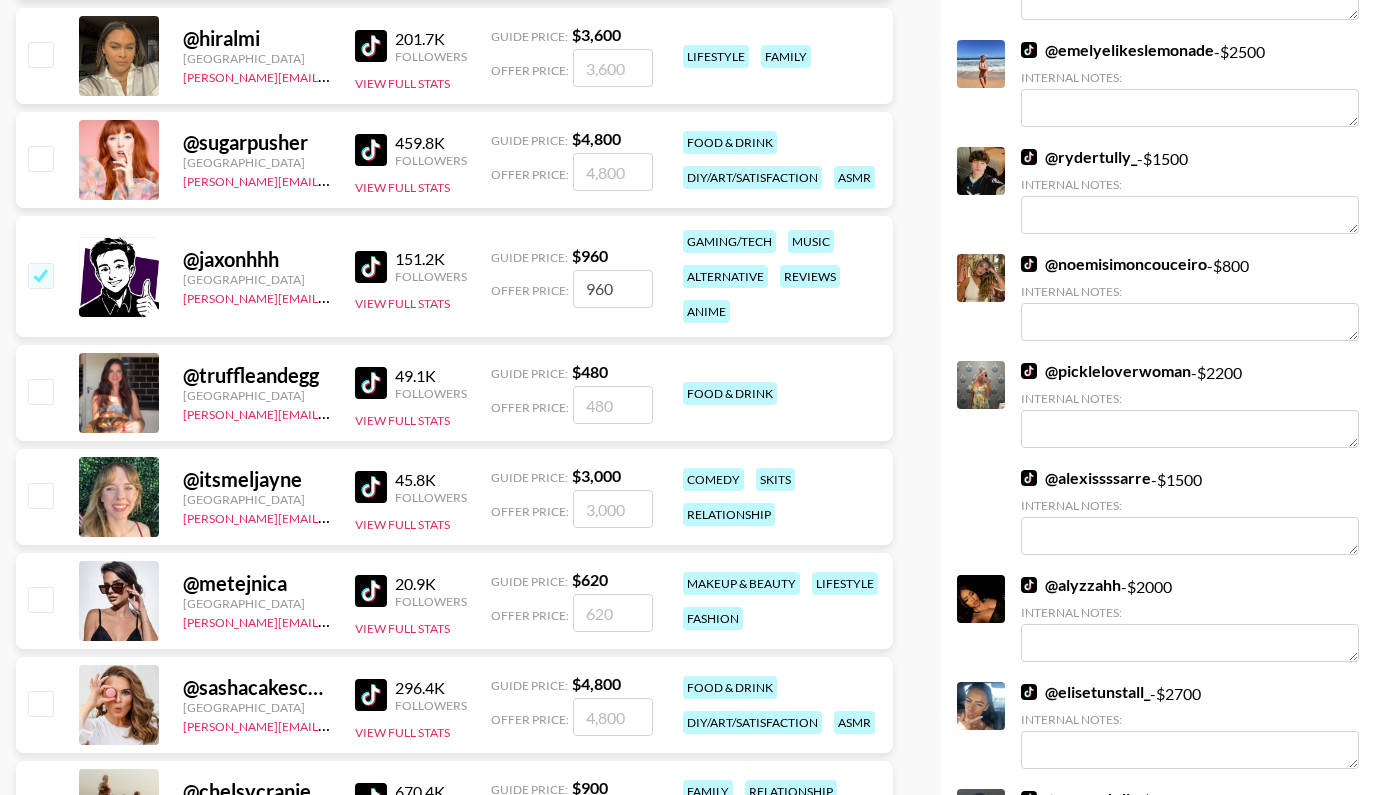 type on "960" 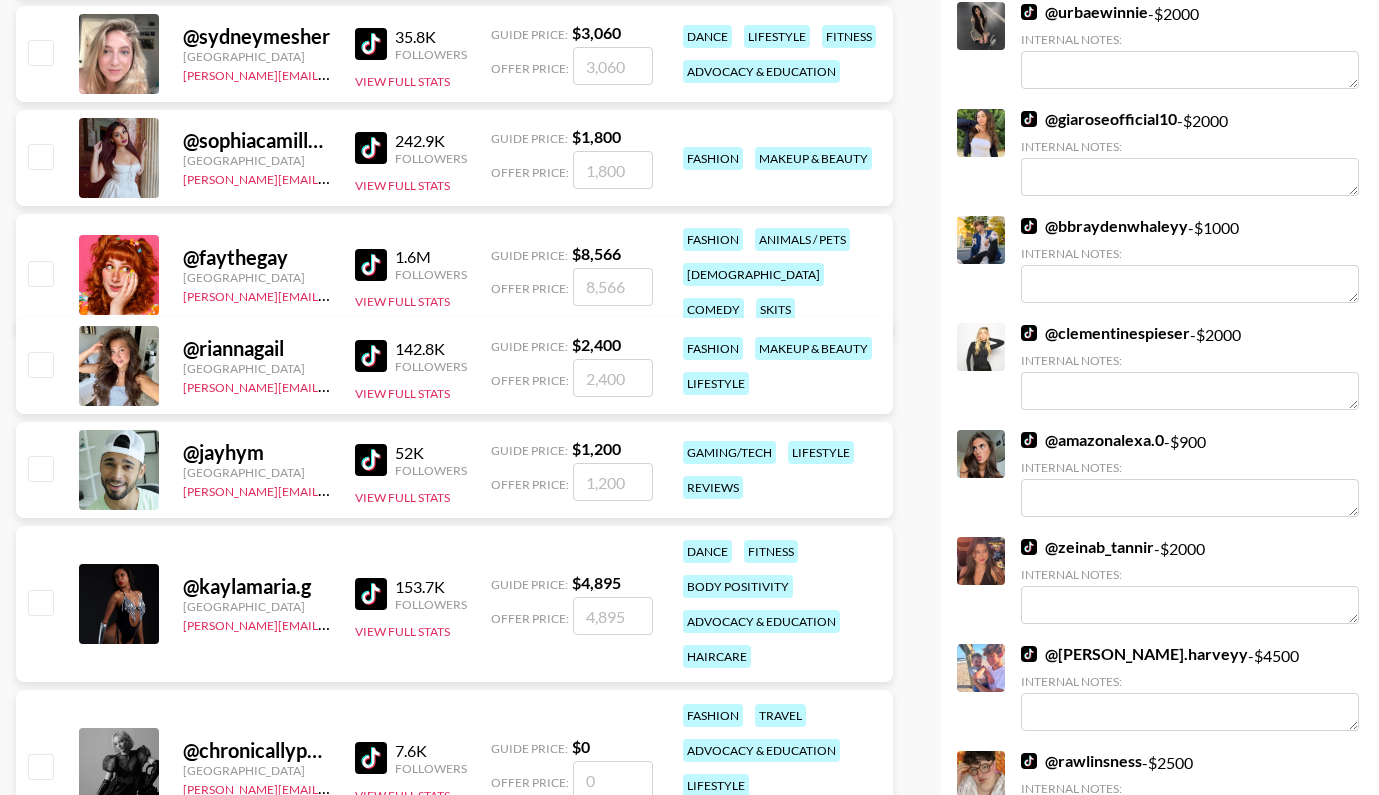 scroll, scrollTop: 6470, scrollLeft: 0, axis: vertical 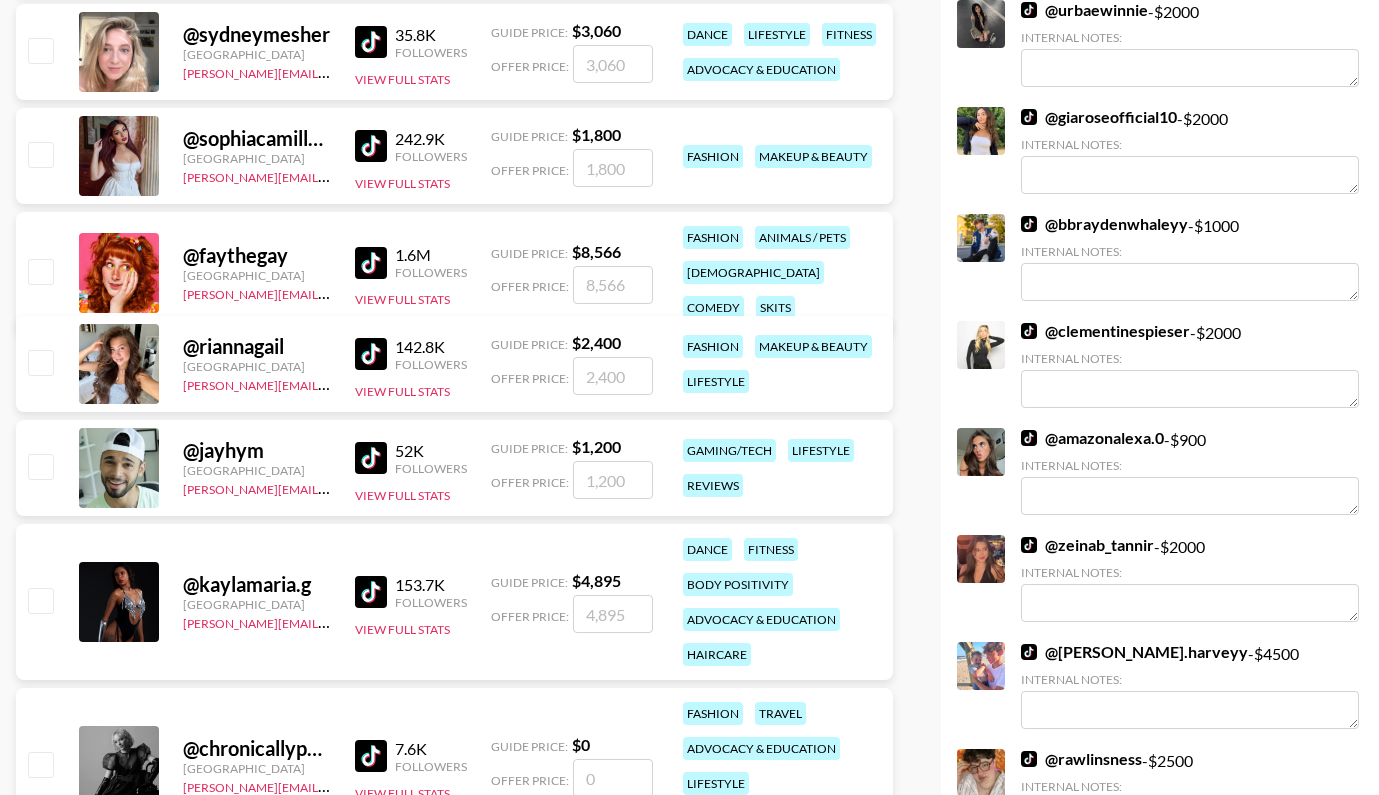 click at bounding box center [40, 466] 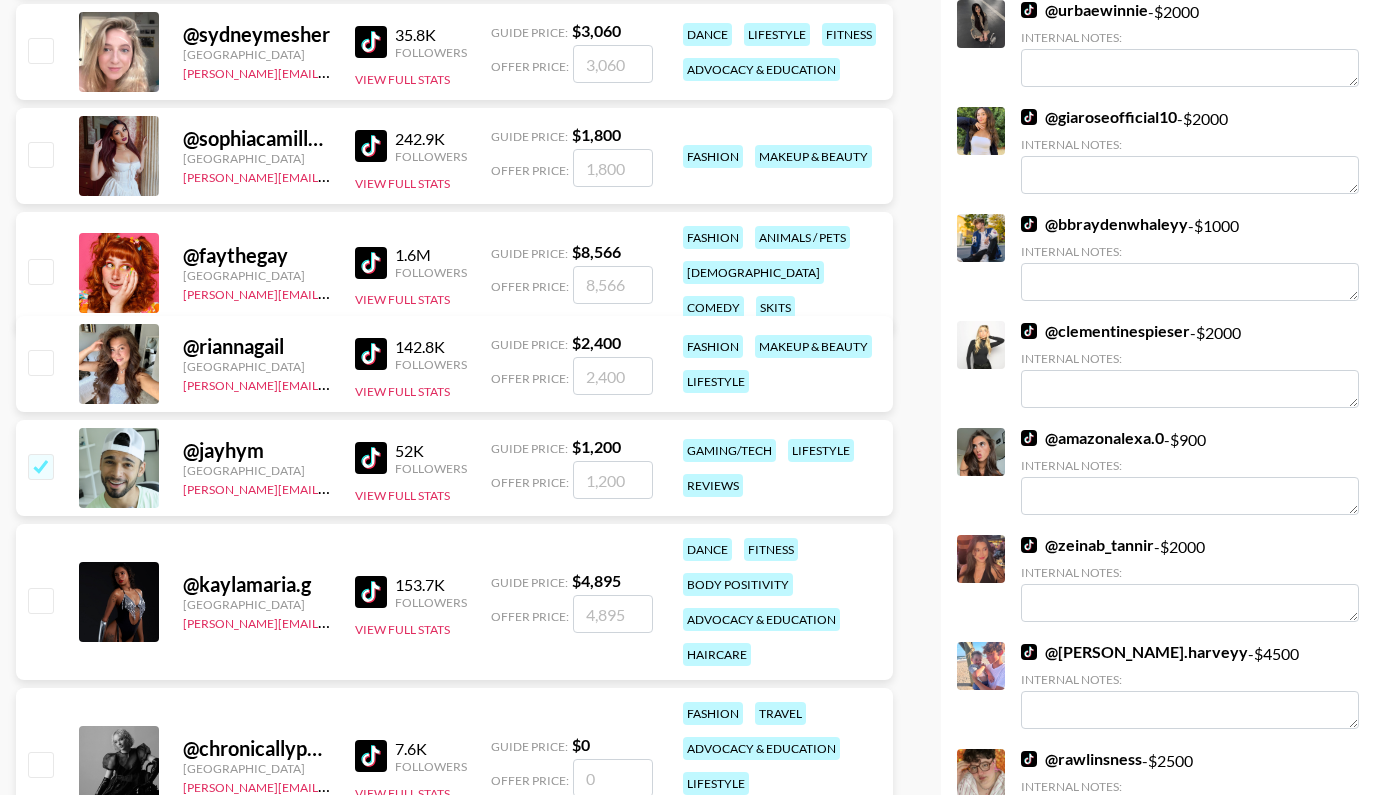 checkbox on "true" 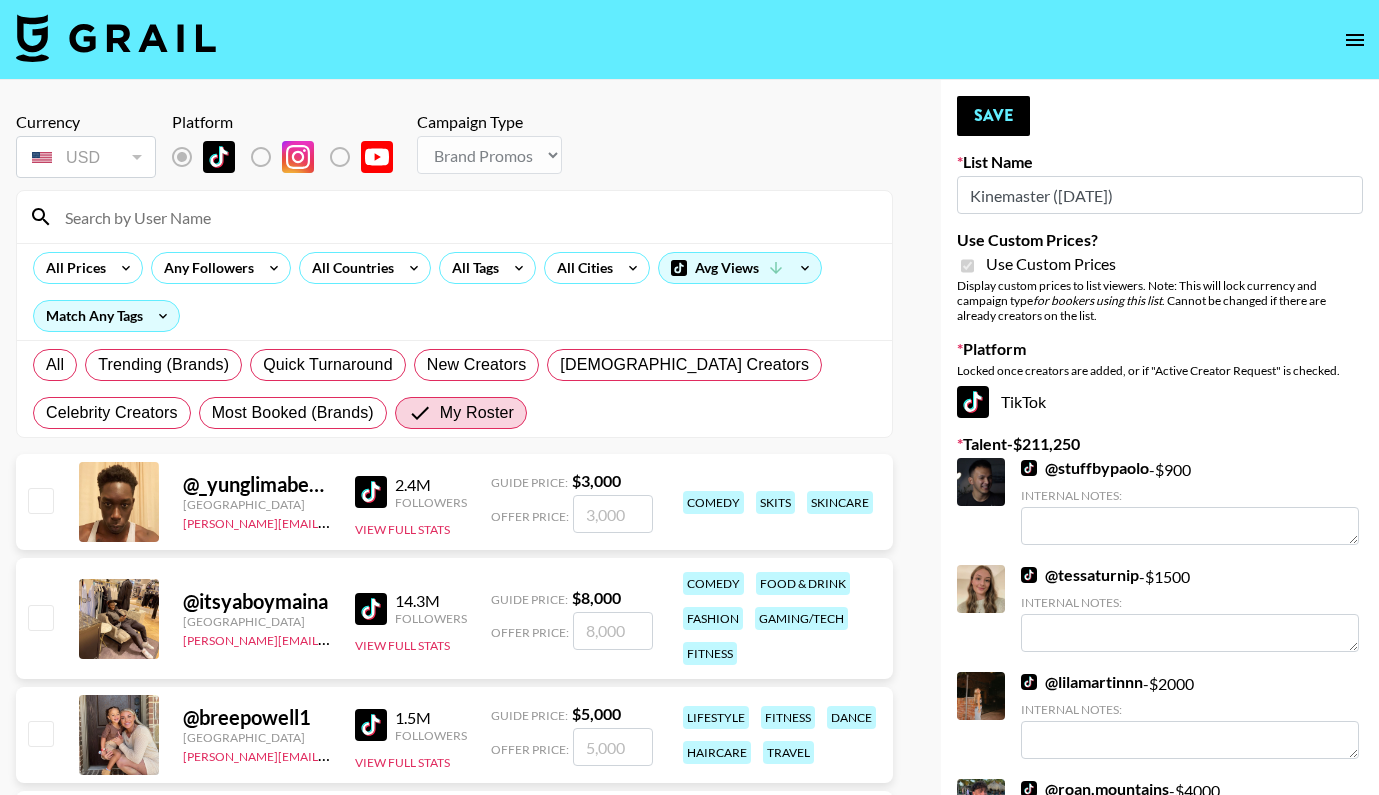 scroll, scrollTop: -1, scrollLeft: 0, axis: vertical 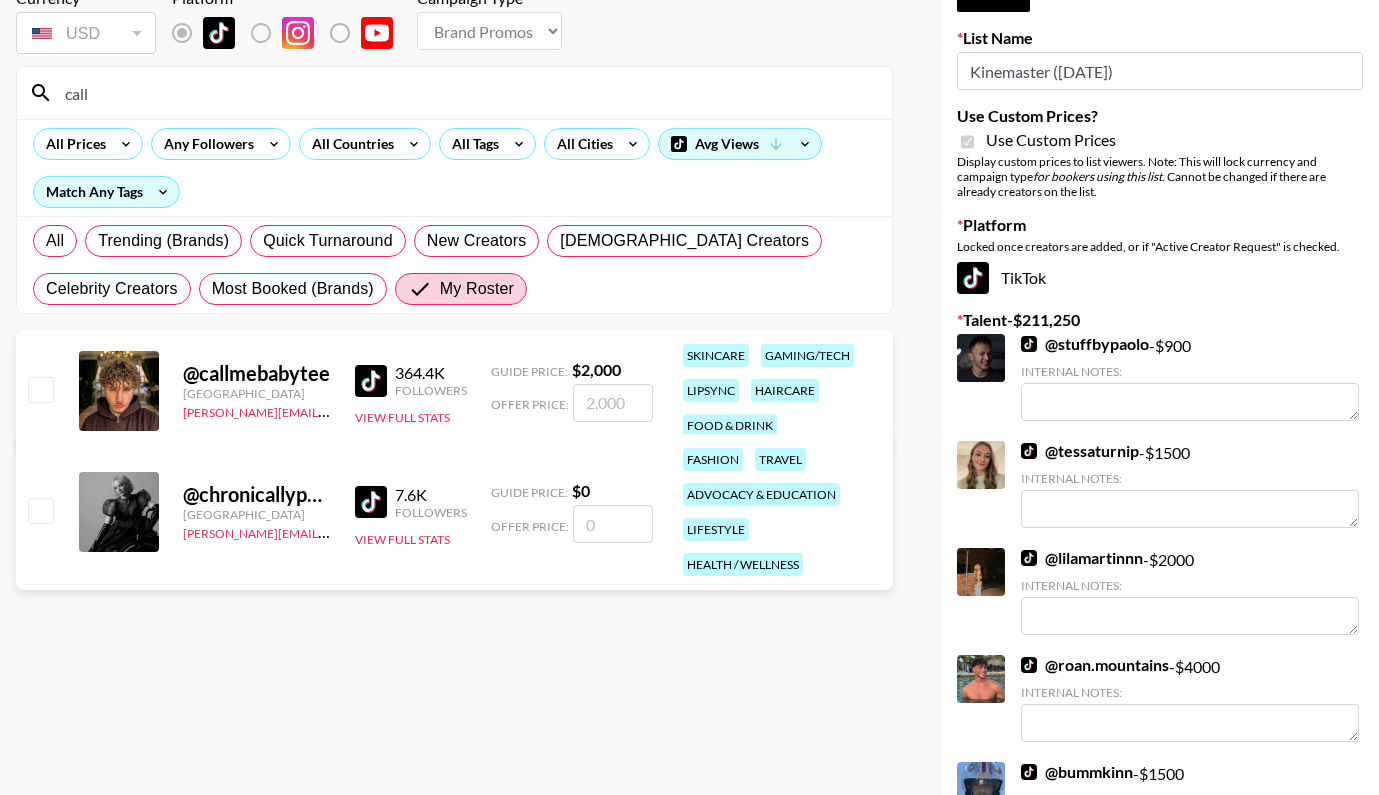 type on "call" 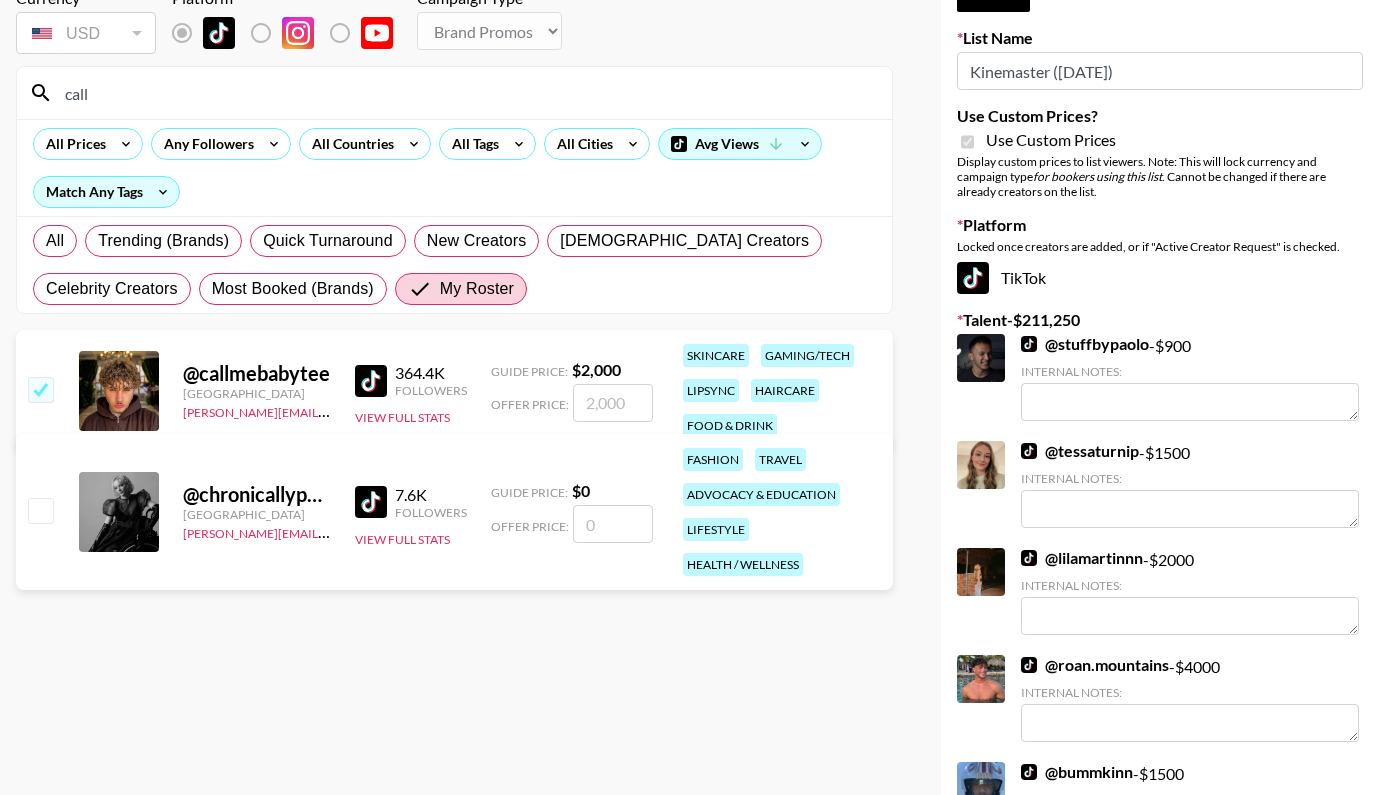 checkbox on "true" 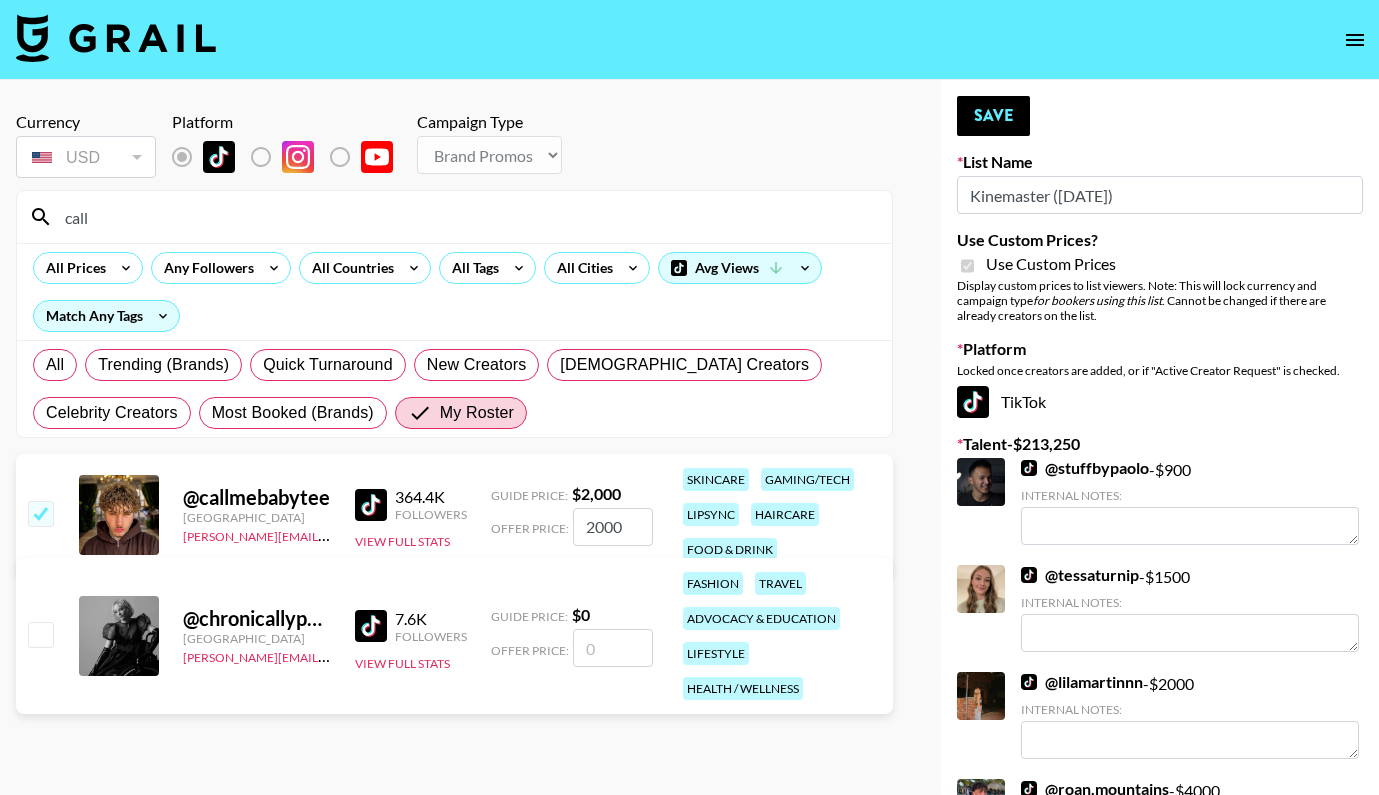 scroll, scrollTop: -1, scrollLeft: 0, axis: vertical 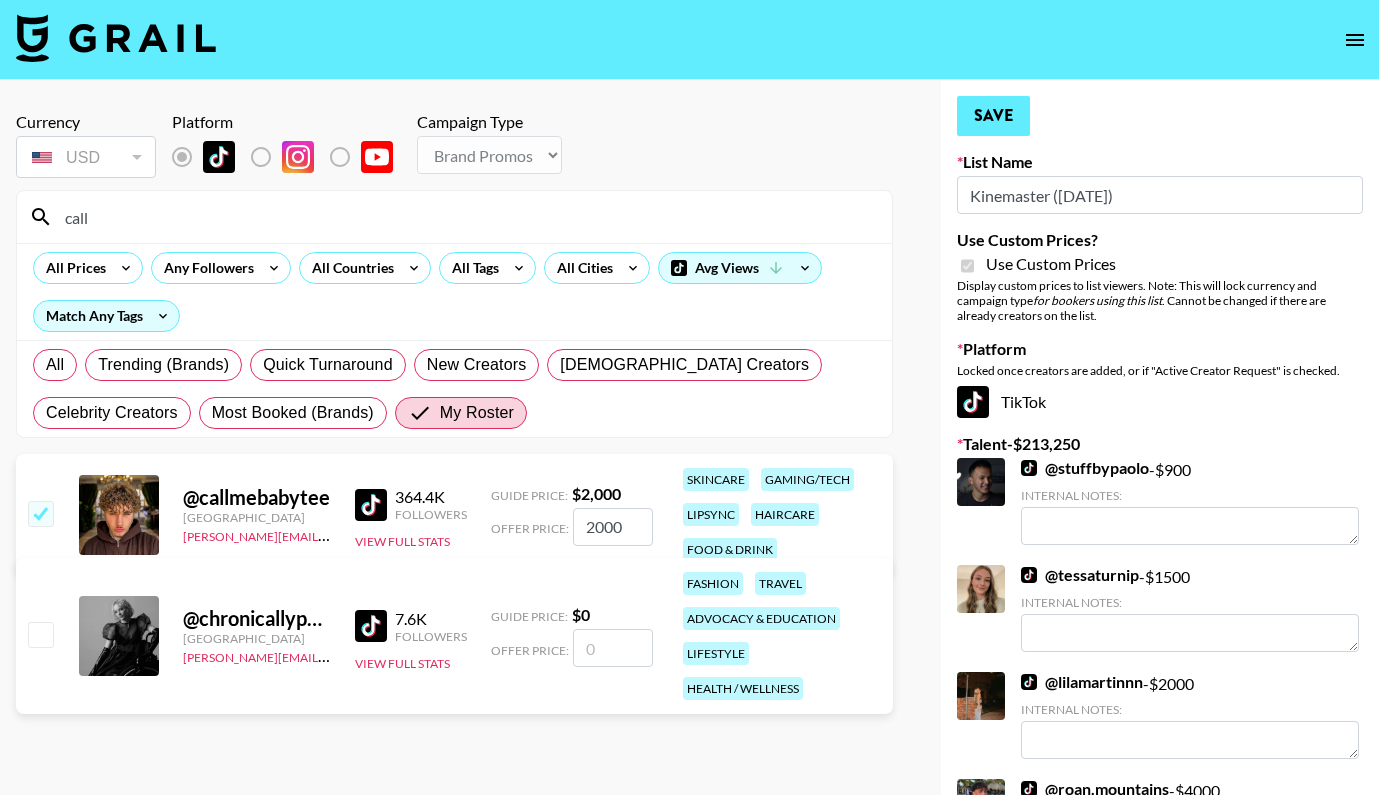 click on "Save" at bounding box center [993, 116] 